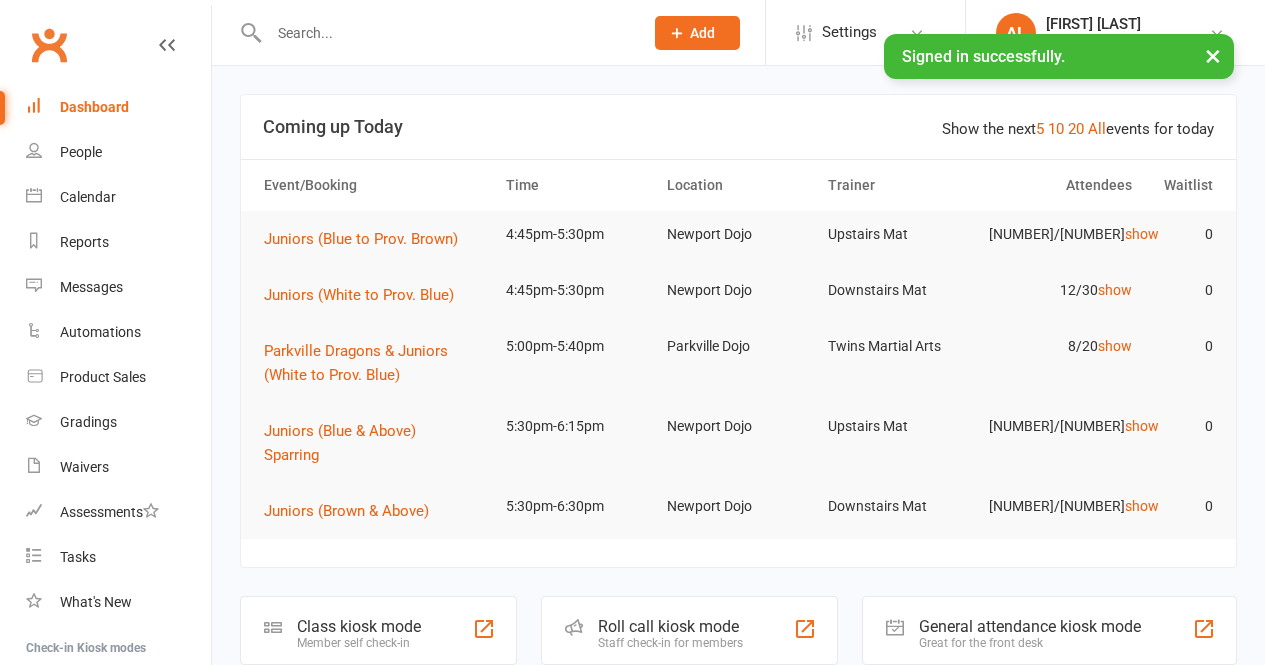 scroll, scrollTop: 0, scrollLeft: 0, axis: both 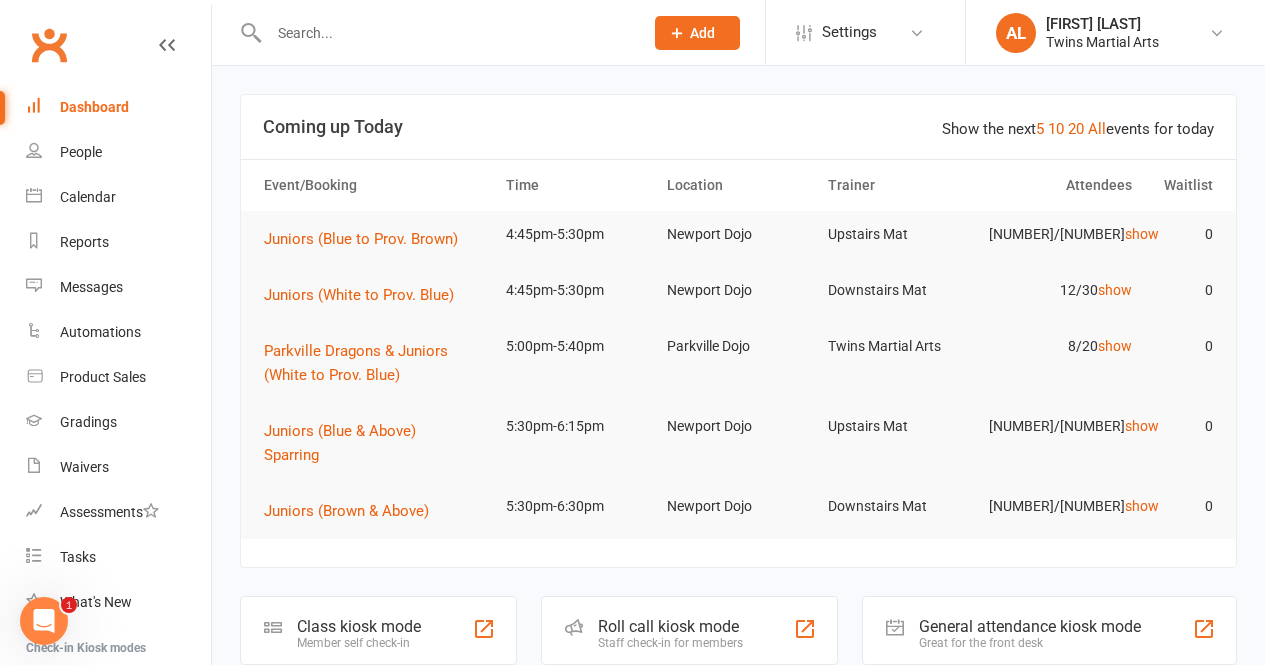 click on "Roll call kiosk mode" 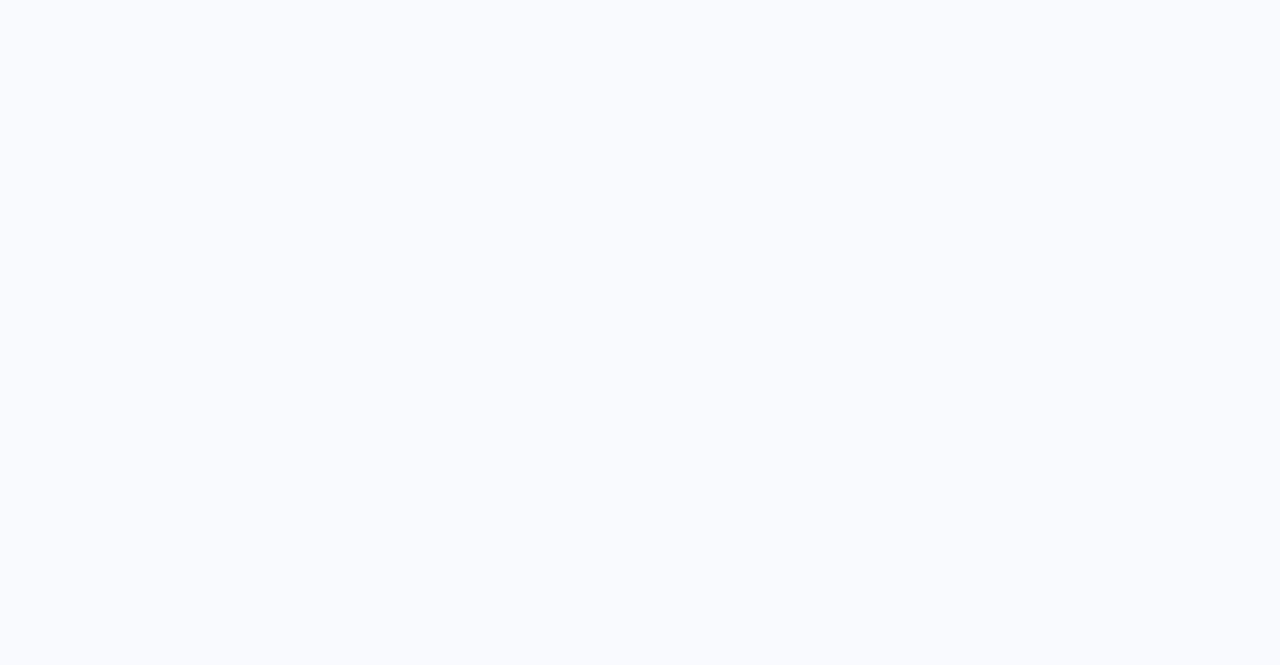scroll, scrollTop: 0, scrollLeft: 0, axis: both 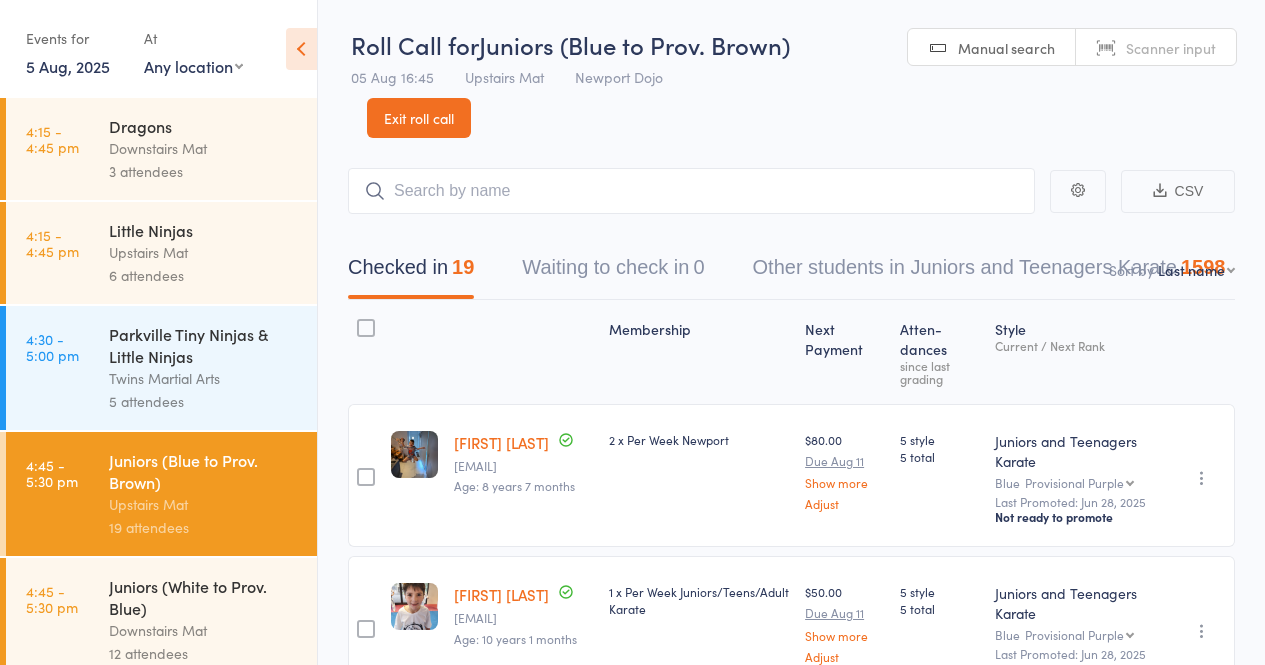click on "5 attendees" at bounding box center [204, 401] 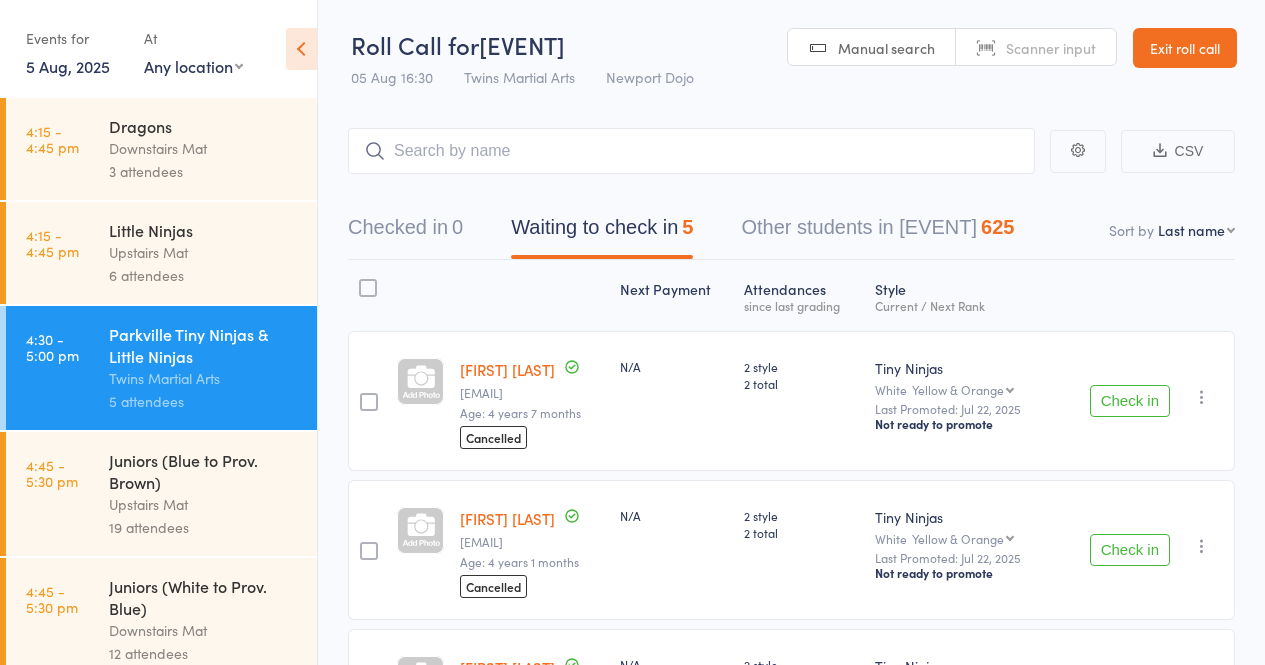 scroll, scrollTop: 13, scrollLeft: 0, axis: vertical 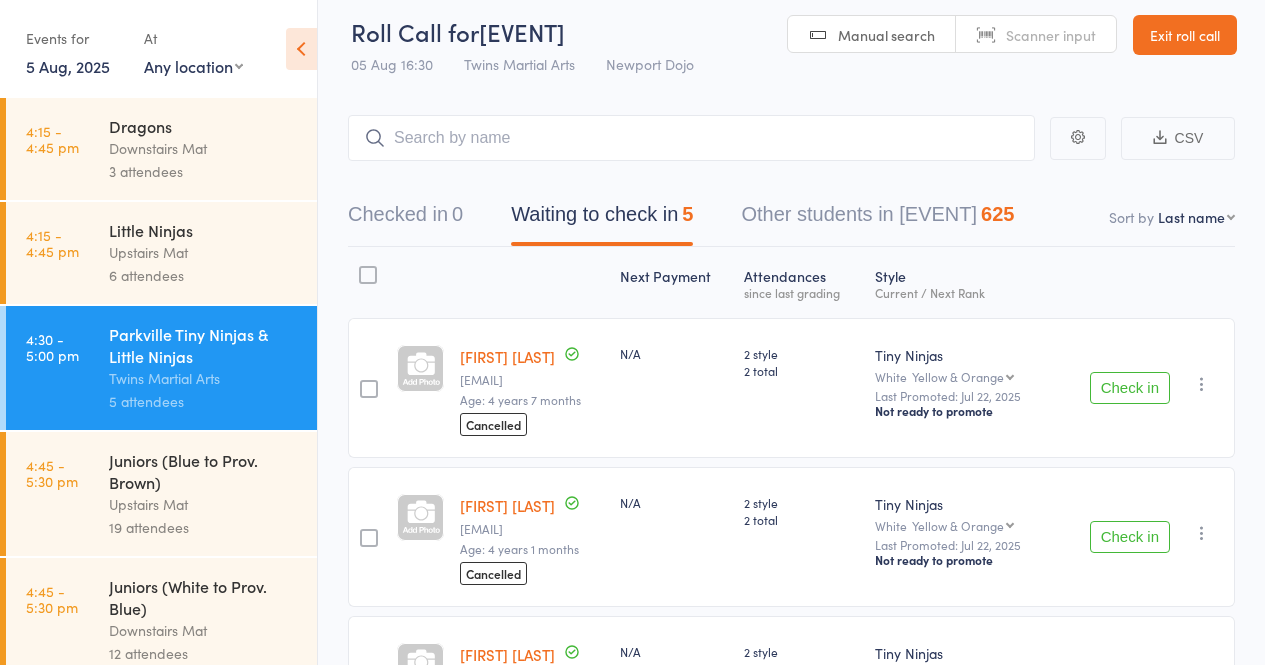 click on "Check in" at bounding box center [1130, 388] 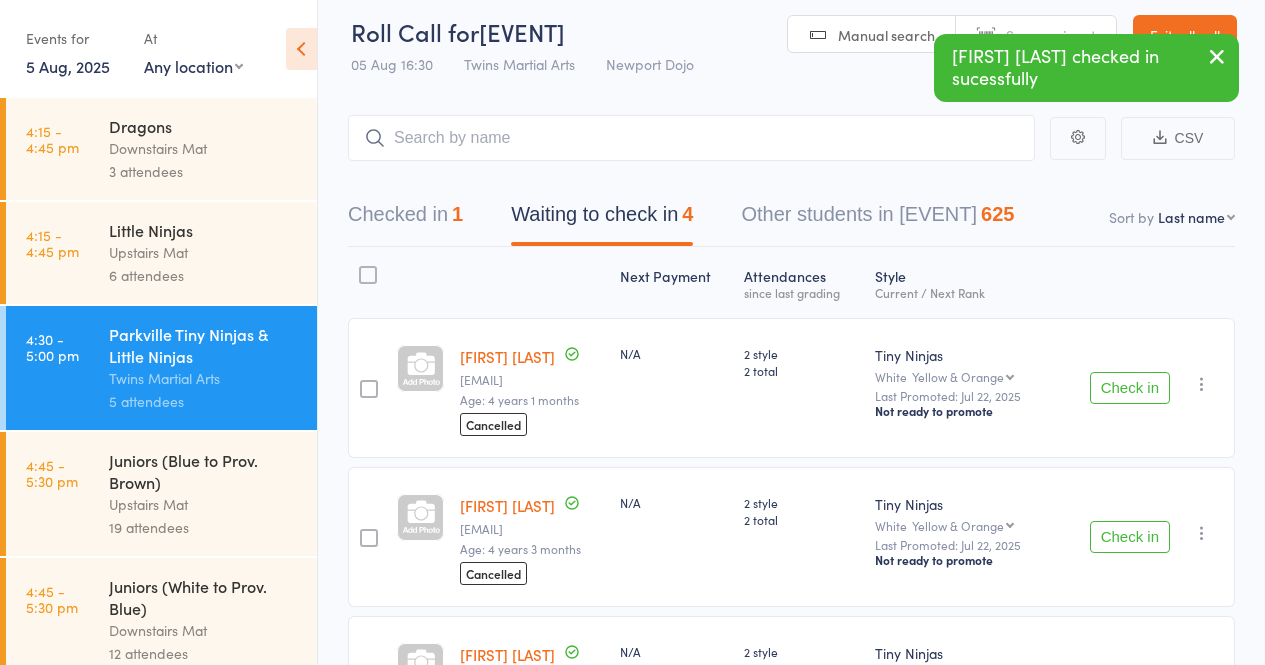 click on "Check in" at bounding box center (1130, 388) 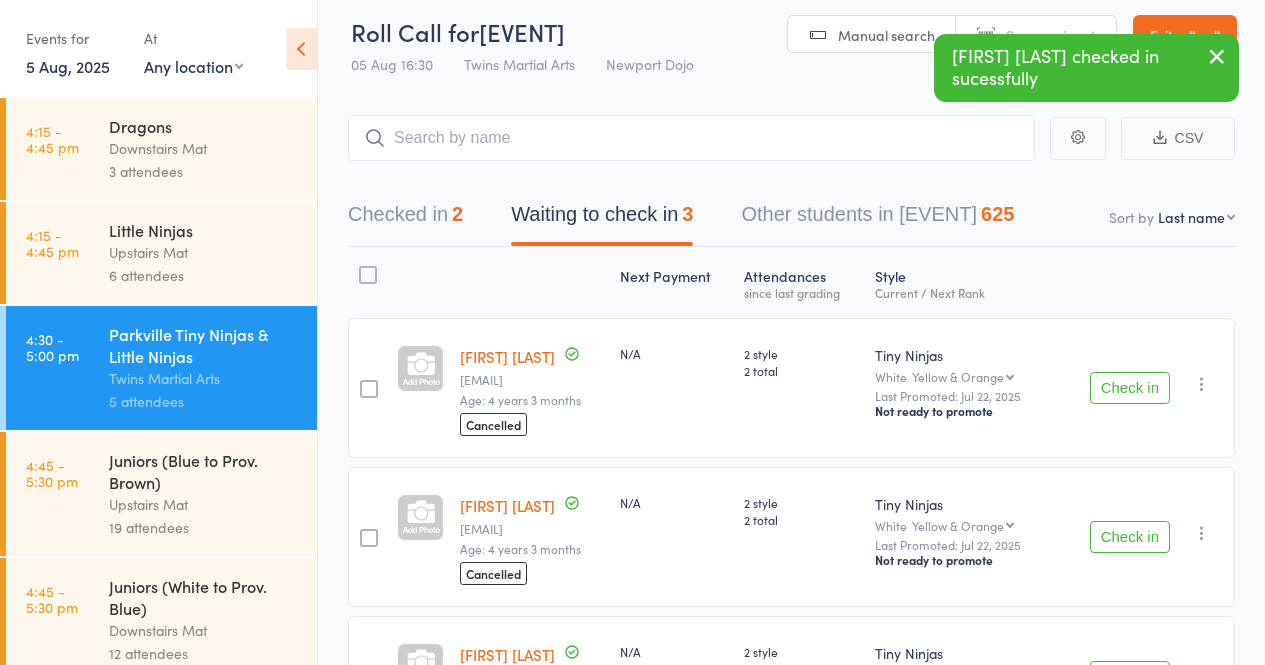 click on "Check in" at bounding box center (1130, 388) 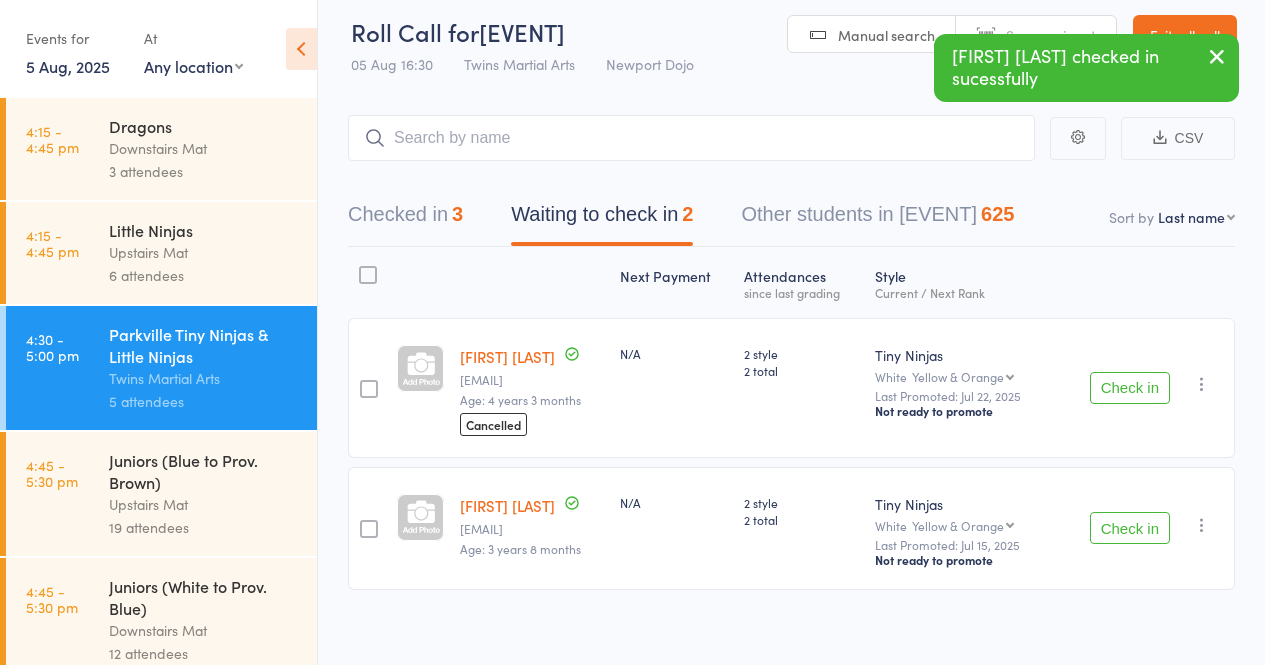 click on "Check in" at bounding box center [1130, 388] 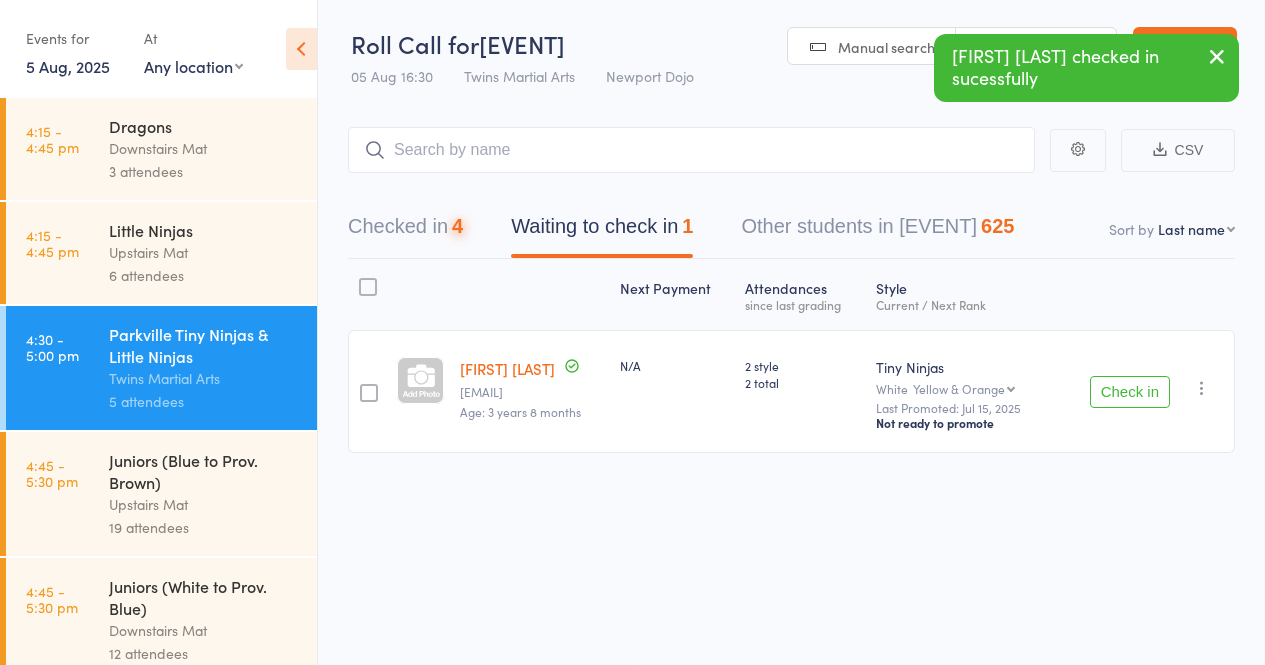 click on "Check in" at bounding box center (1130, 392) 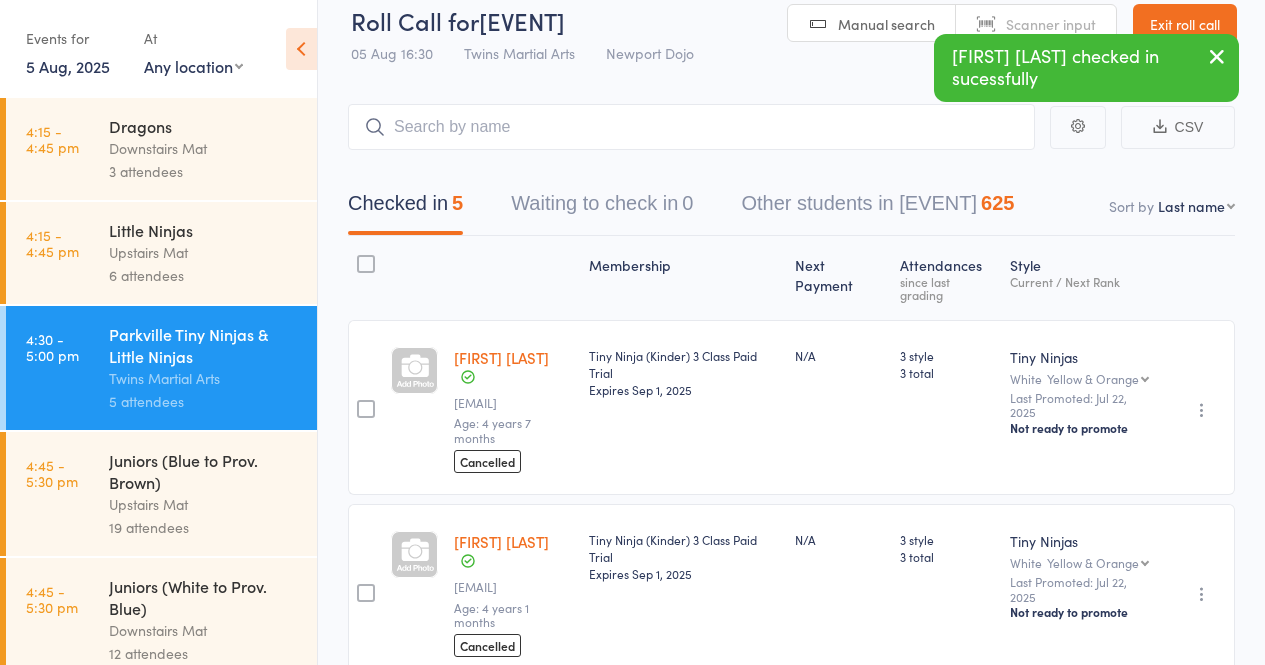 scroll, scrollTop: 0, scrollLeft: 0, axis: both 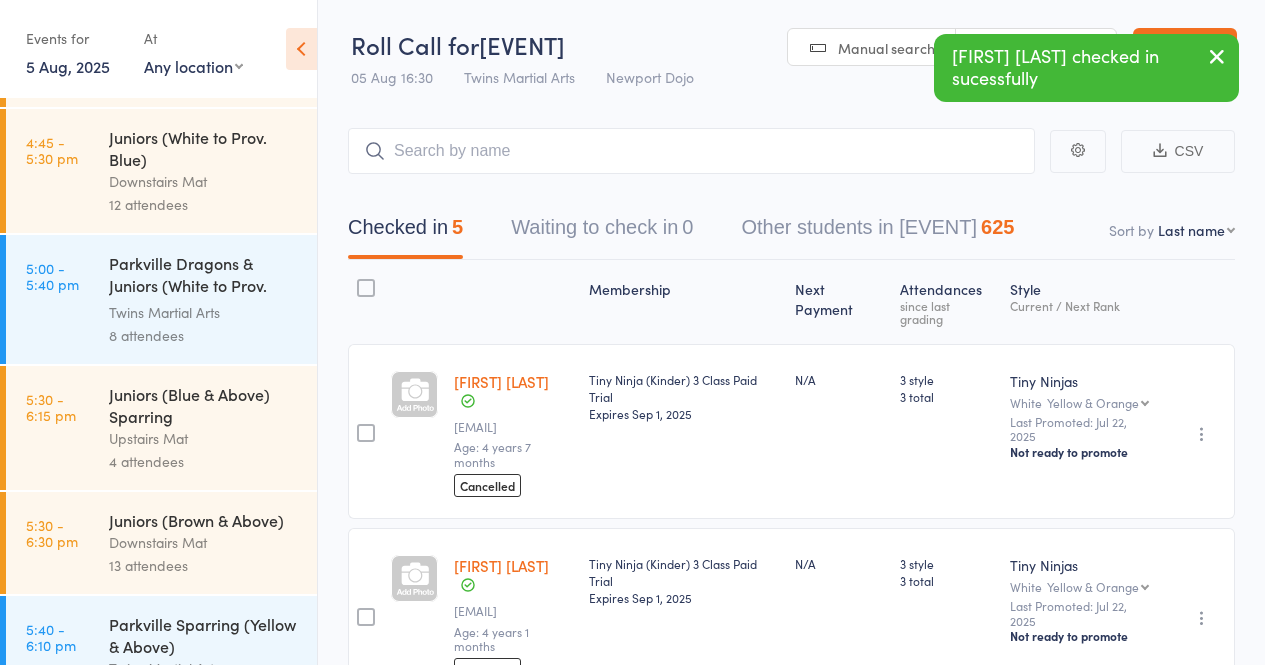click on "[TIME] - [TIME] [EVENT] ([COLOR] to Prov. [COLOR]) [BRAND] [NUMBER] attendees" at bounding box center [161, 299] 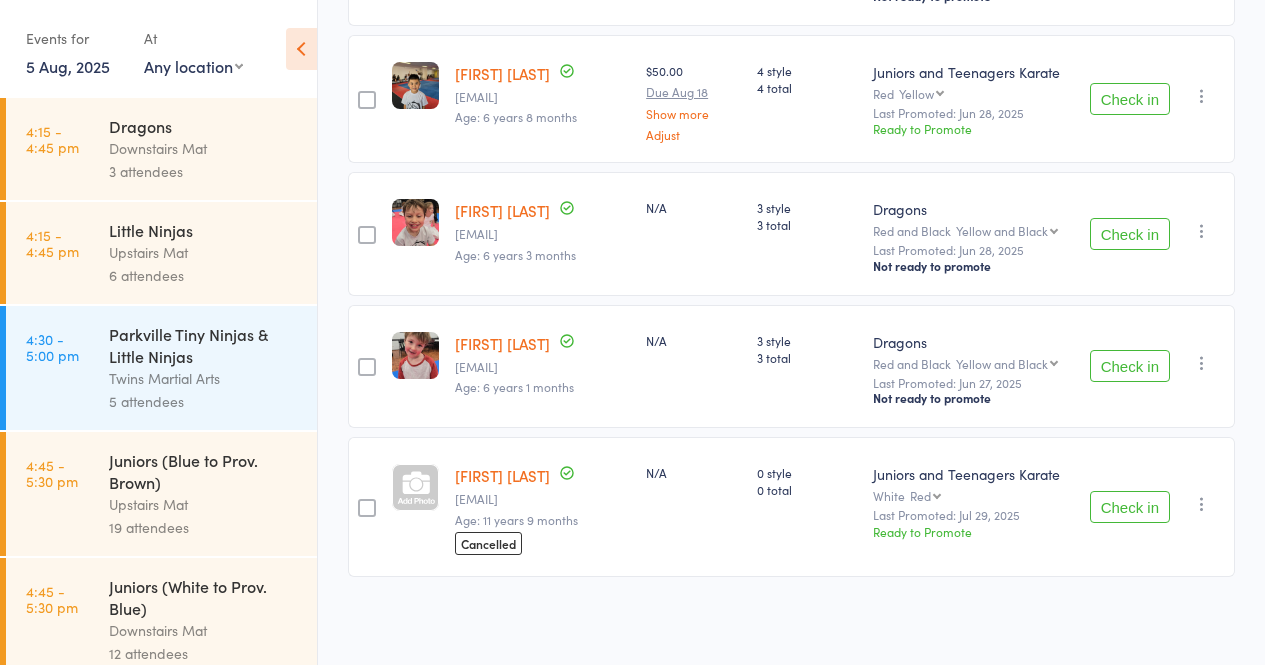 scroll, scrollTop: 877, scrollLeft: 0, axis: vertical 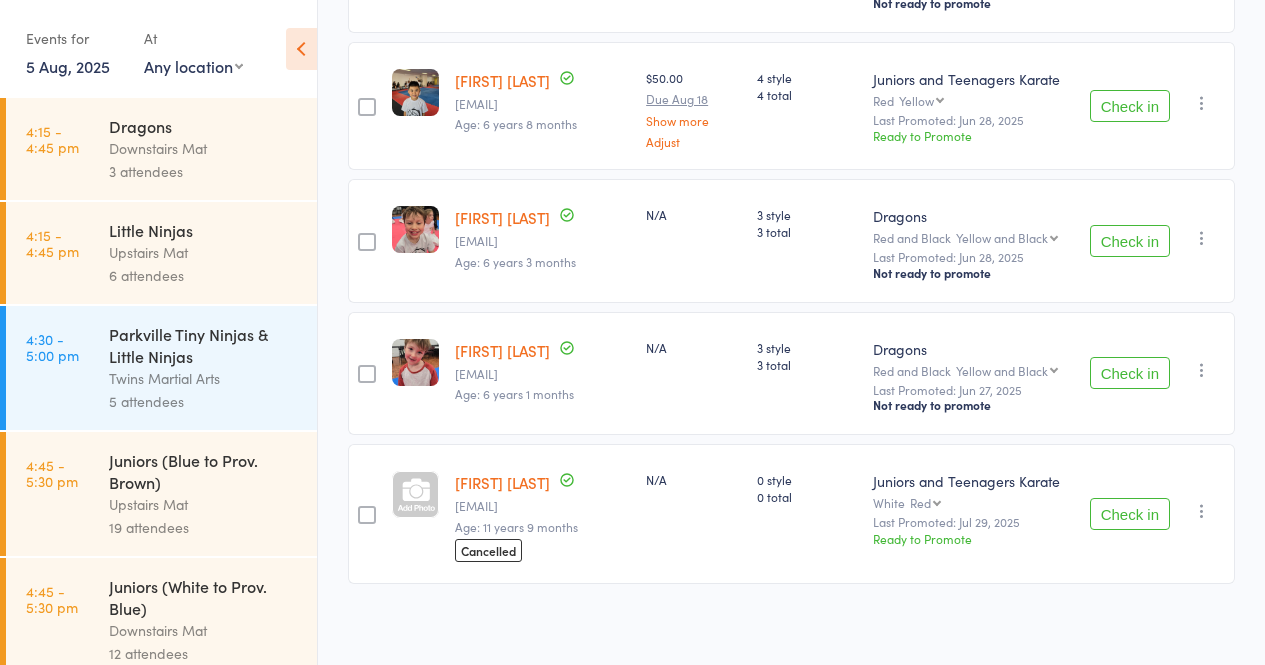 click on "Check in" at bounding box center (1130, 373) 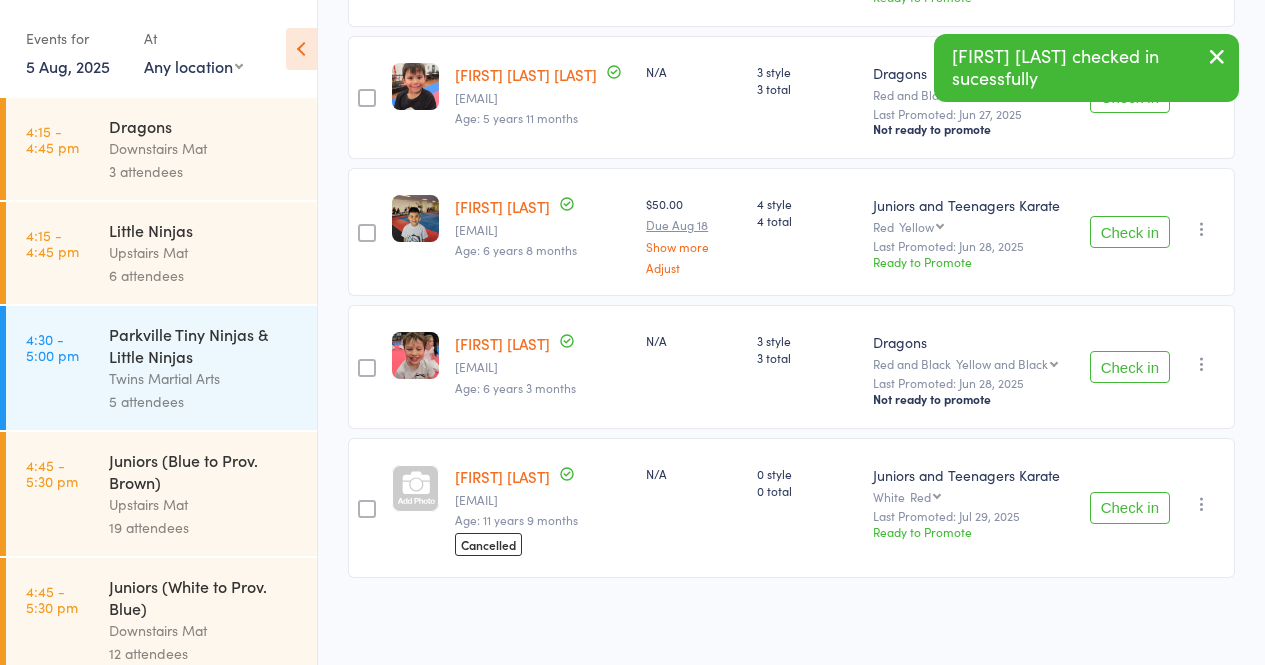 click on "Check in" at bounding box center (1130, 367) 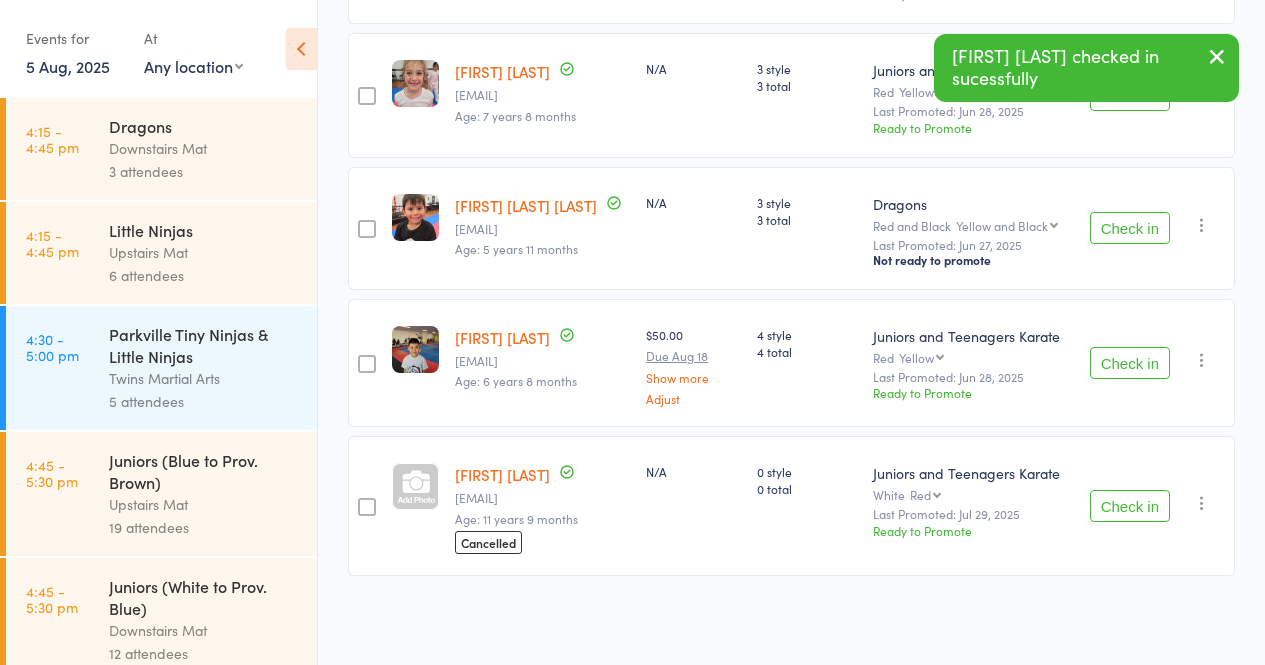 scroll, scrollTop: 618, scrollLeft: 0, axis: vertical 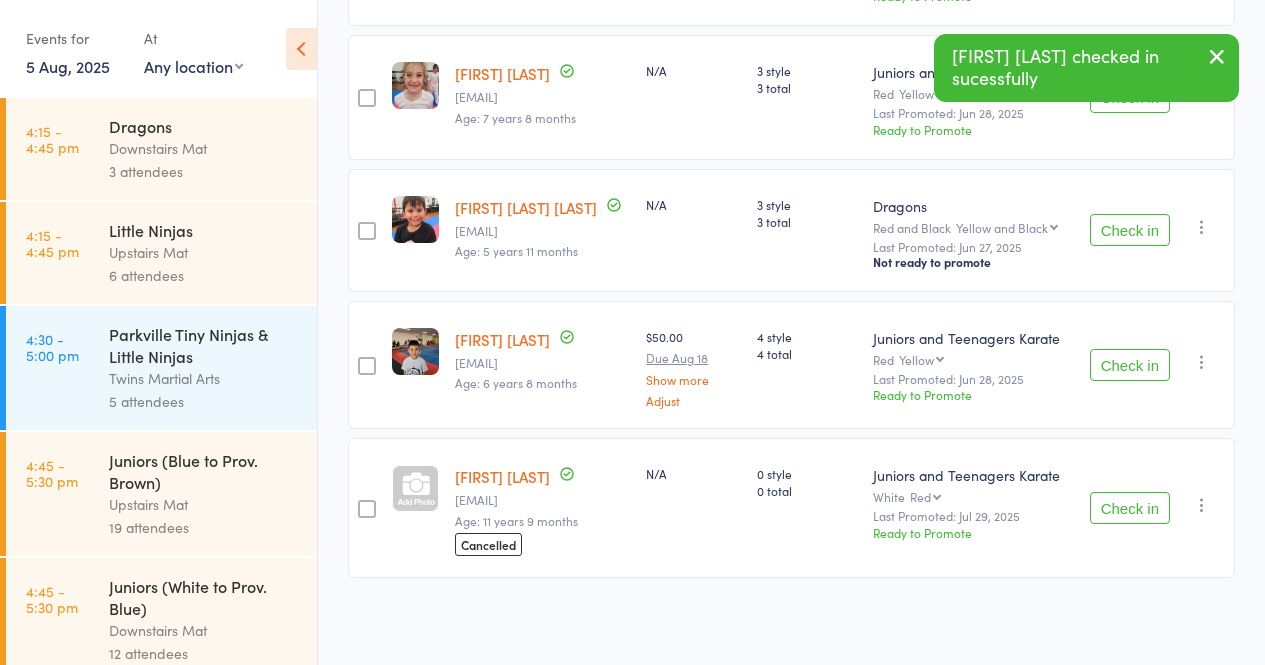 click on "Check in" at bounding box center (1130, 365) 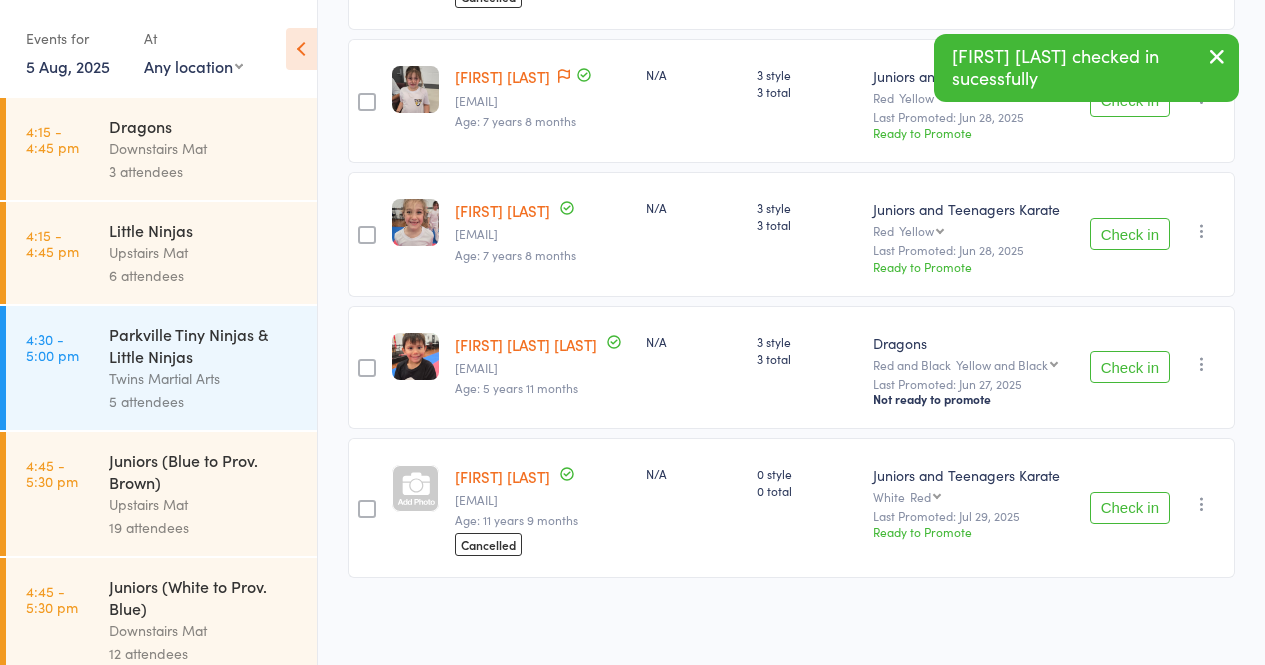 click on "Check in" at bounding box center [1130, 367] 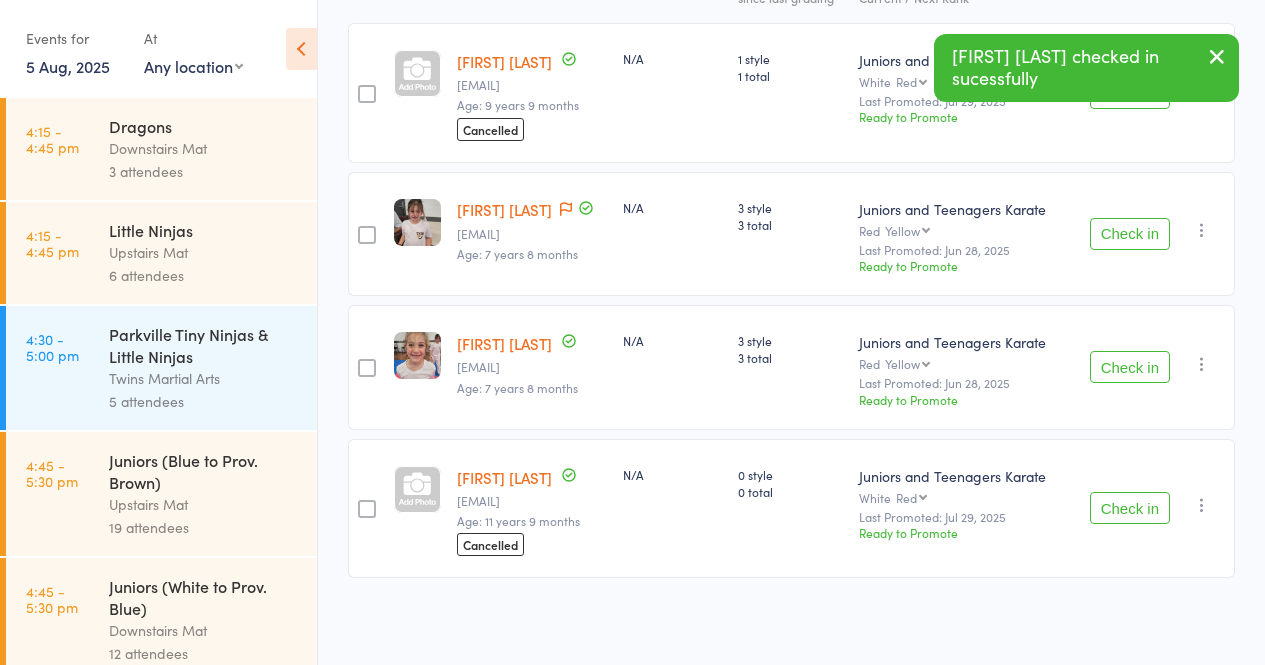 click on "Check in" at bounding box center (1130, 367) 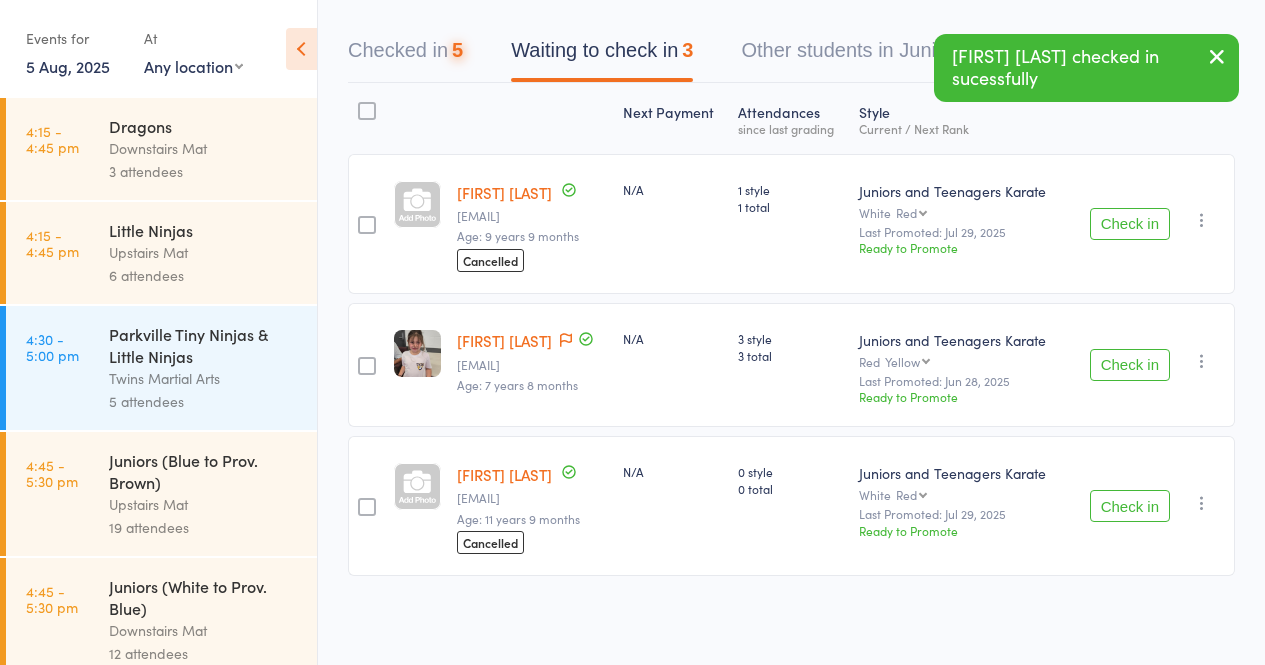 scroll, scrollTop: 215, scrollLeft: 0, axis: vertical 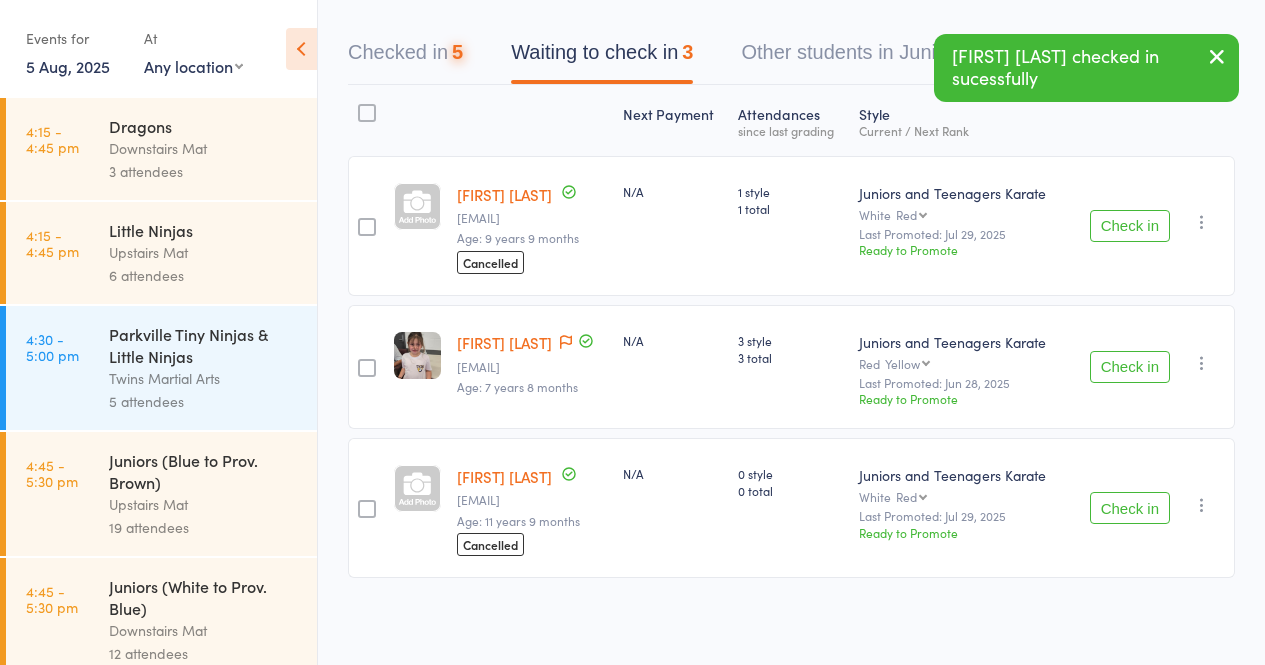 click on "Check in" at bounding box center [1130, 367] 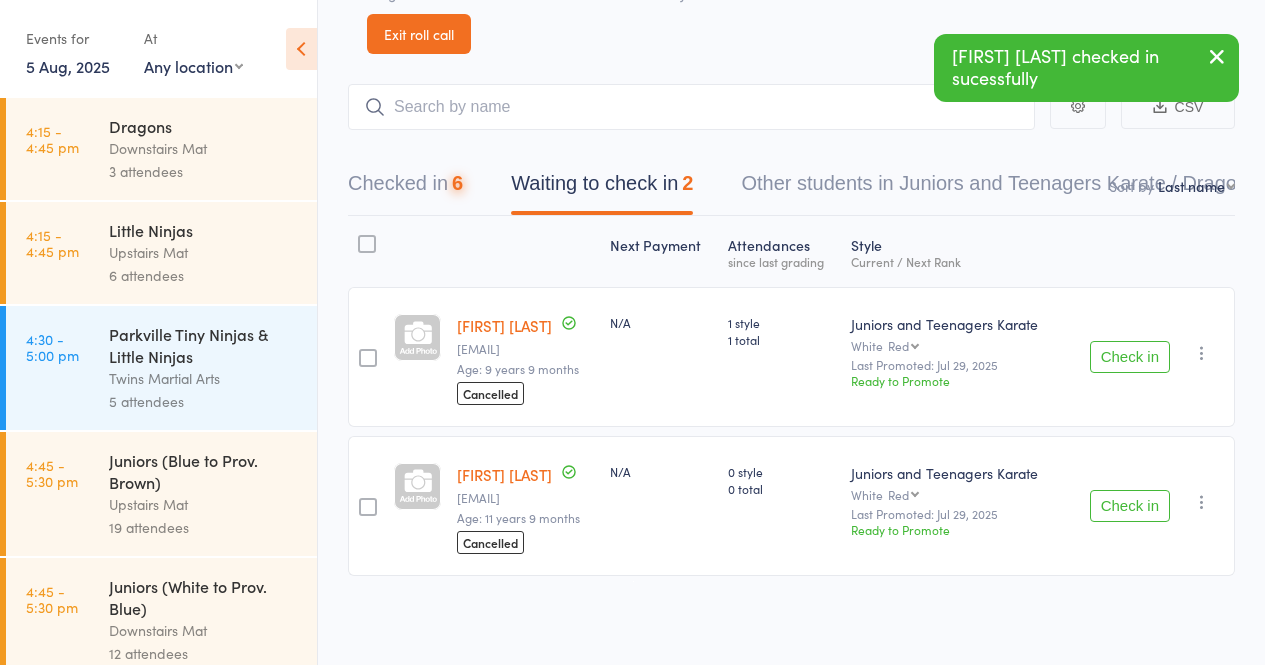 scroll, scrollTop: 82, scrollLeft: 0, axis: vertical 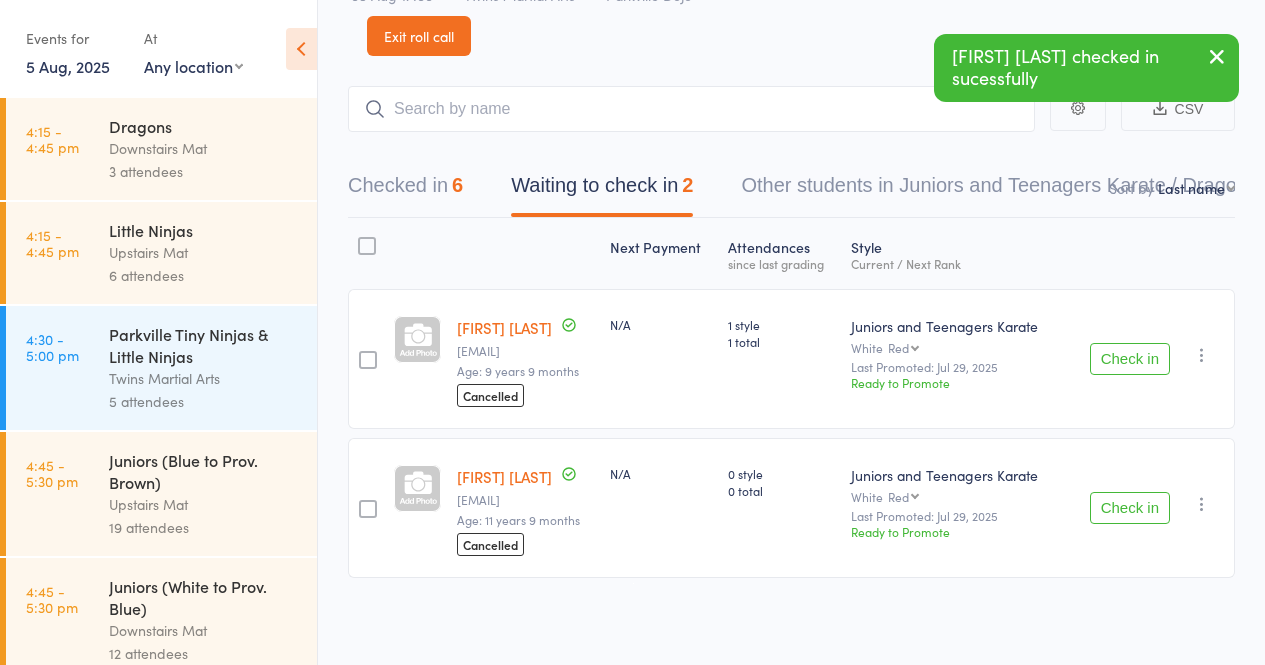 click on "Check in" at bounding box center (1130, 359) 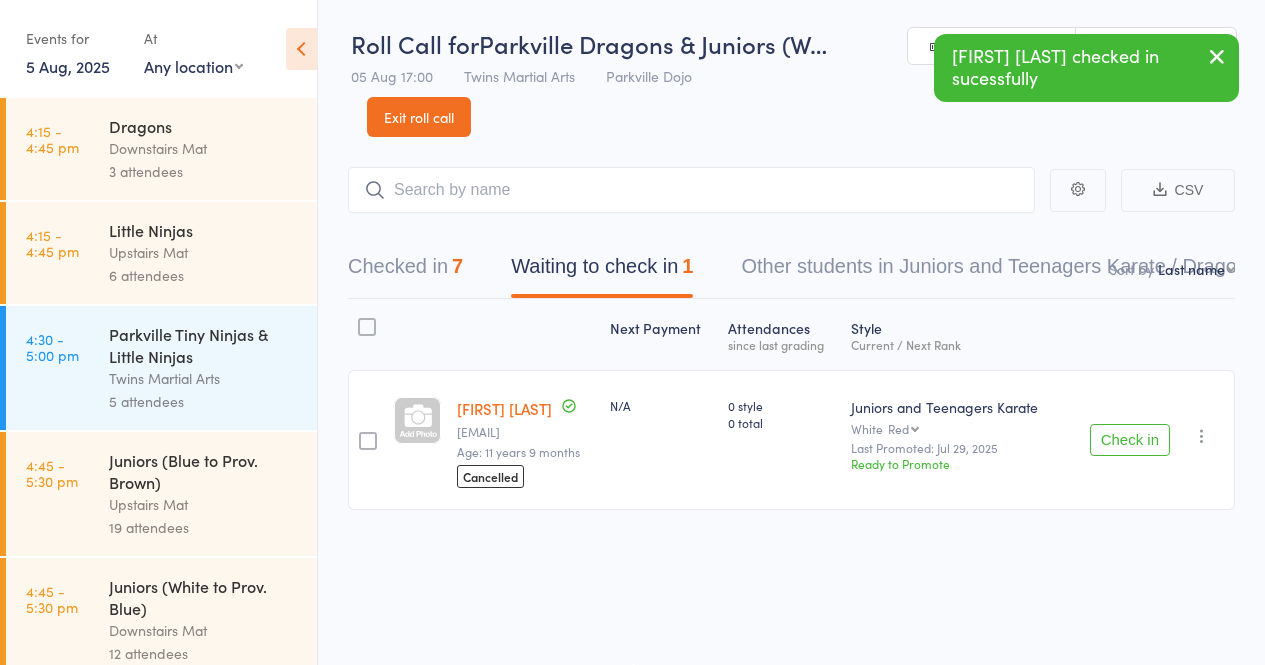click on "Checked in  7" at bounding box center (405, 271) 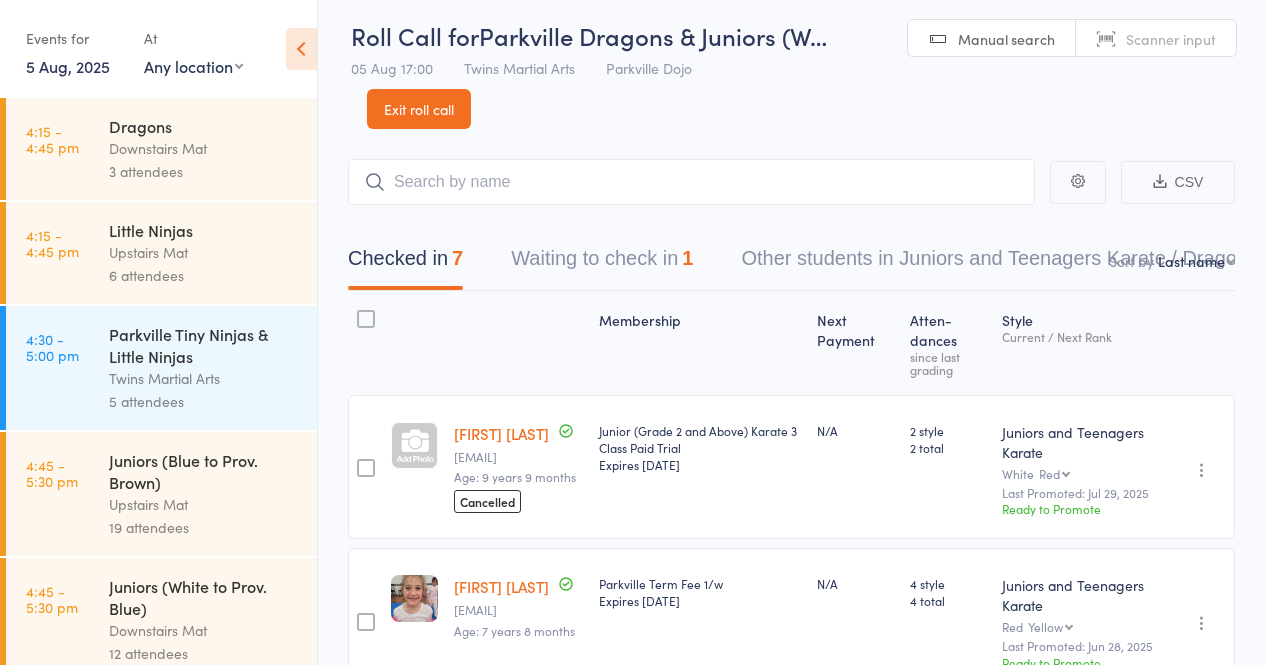 scroll, scrollTop: 0, scrollLeft: 0, axis: both 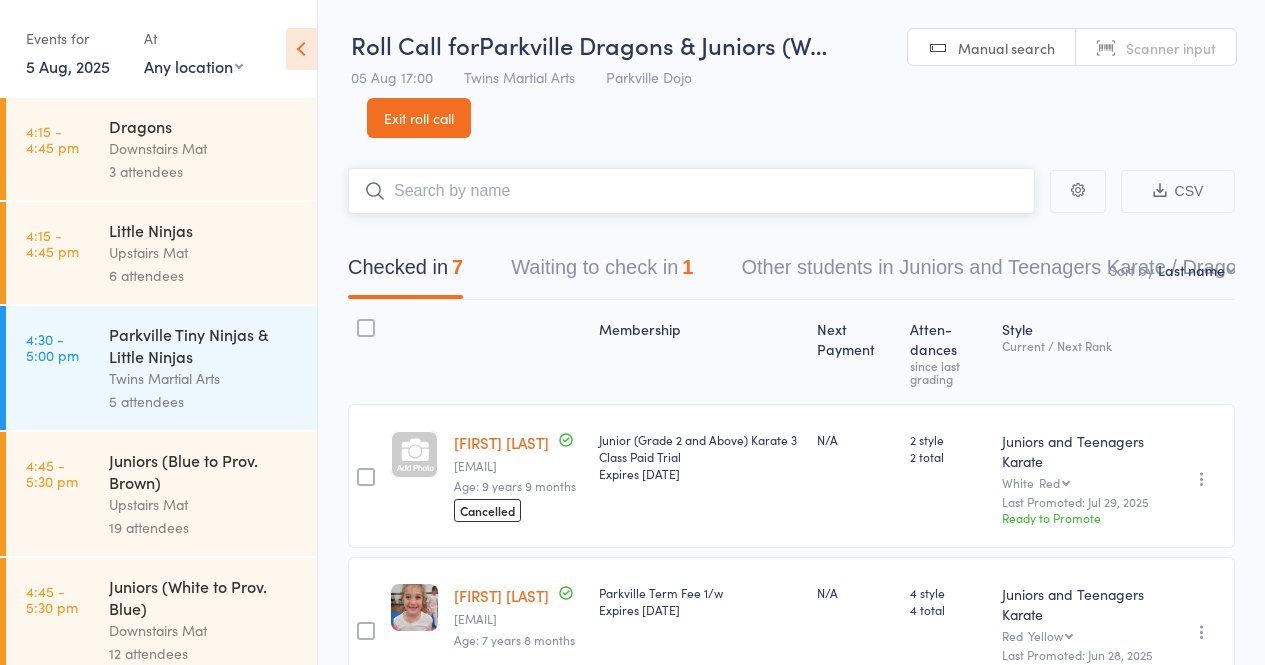 click at bounding box center [691, 191] 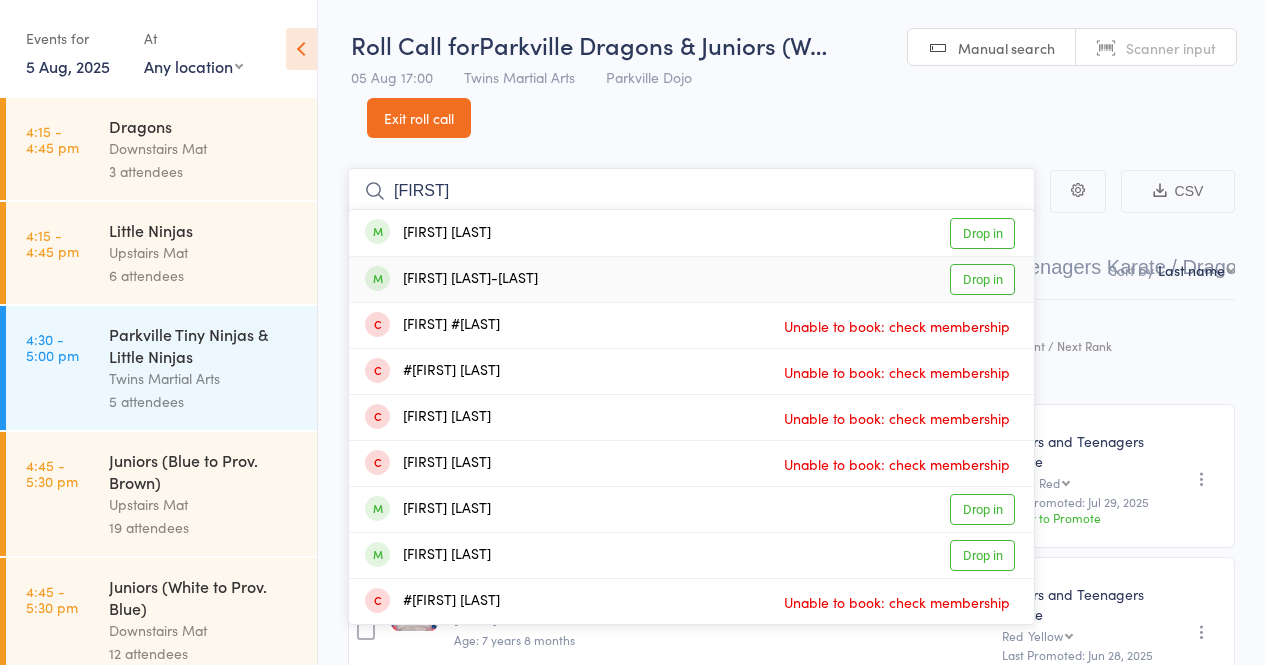 type on "[FIRST]" 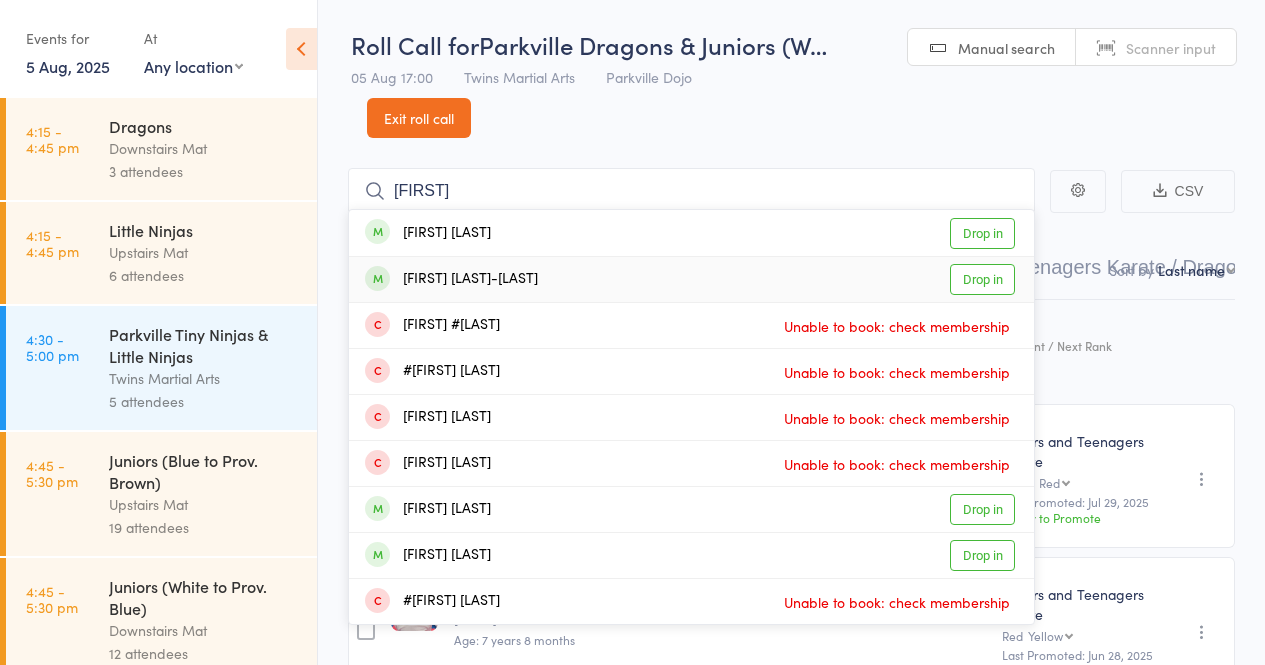 click on "Drop in" at bounding box center (982, 279) 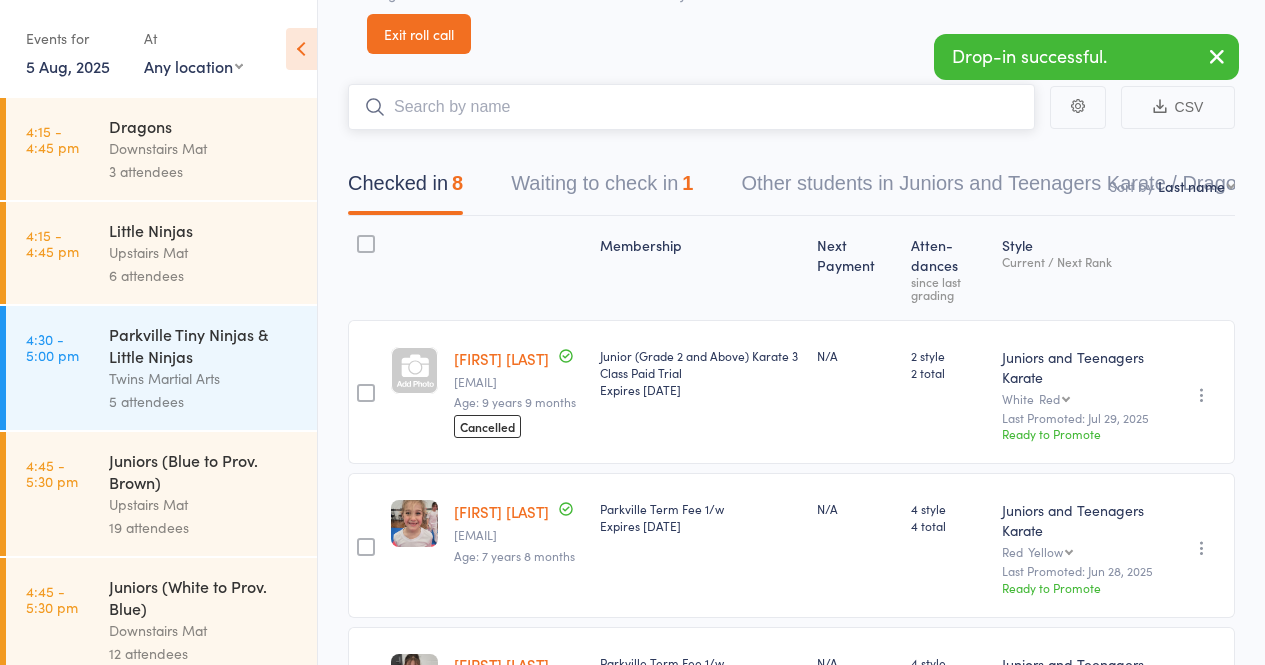 scroll, scrollTop: 0, scrollLeft: 0, axis: both 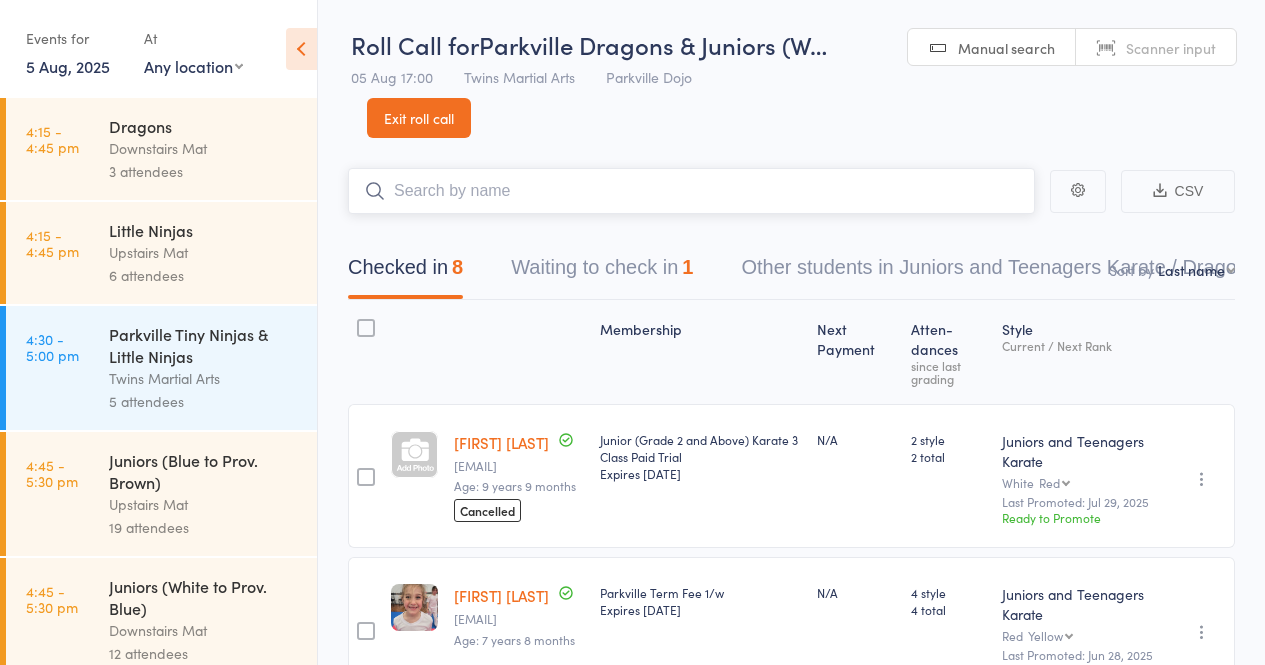 click at bounding box center (691, 191) 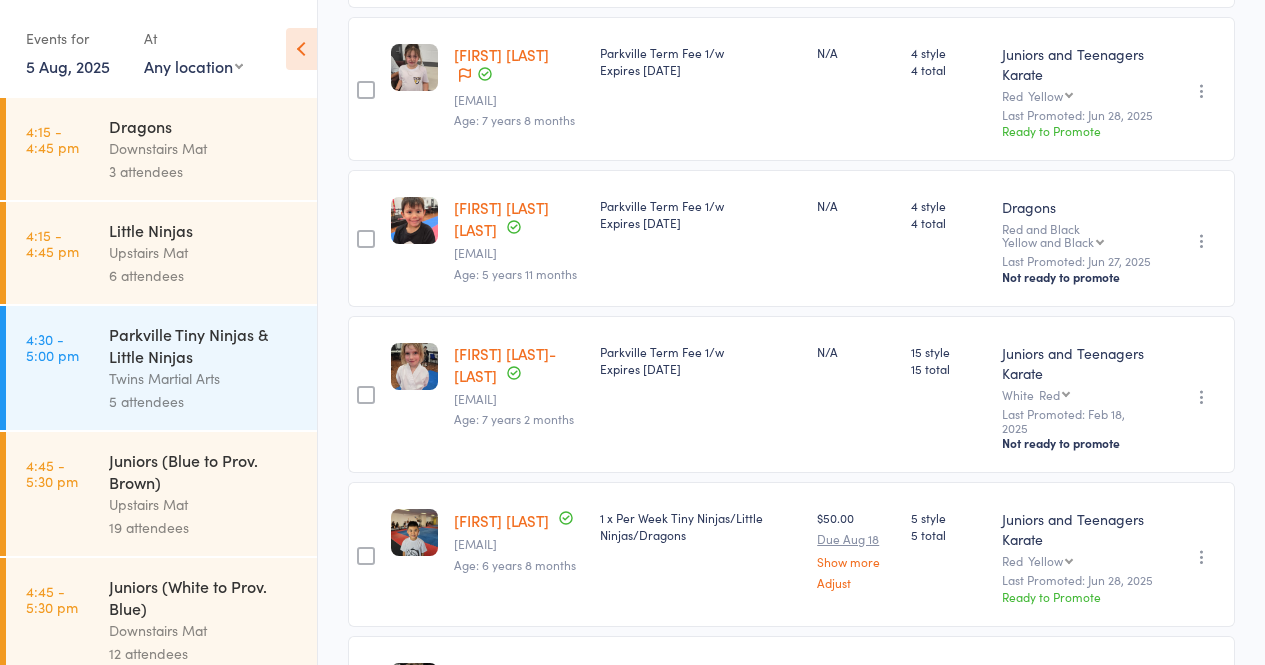 scroll, scrollTop: 0, scrollLeft: 0, axis: both 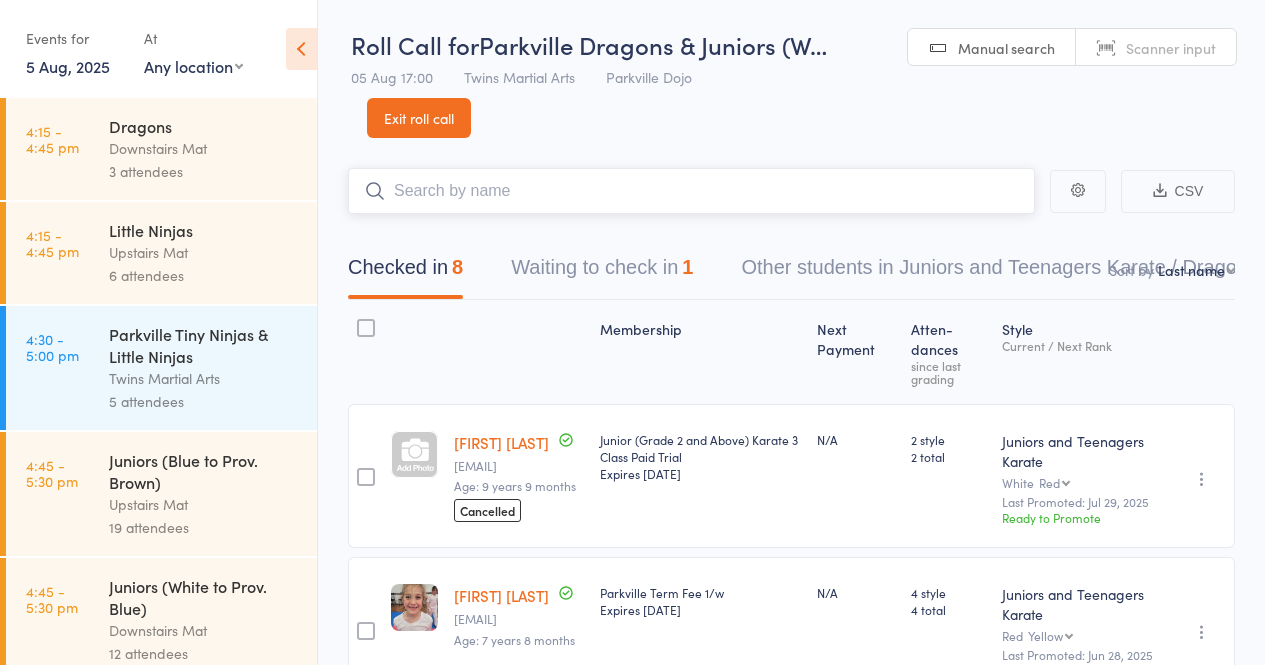 type on "v" 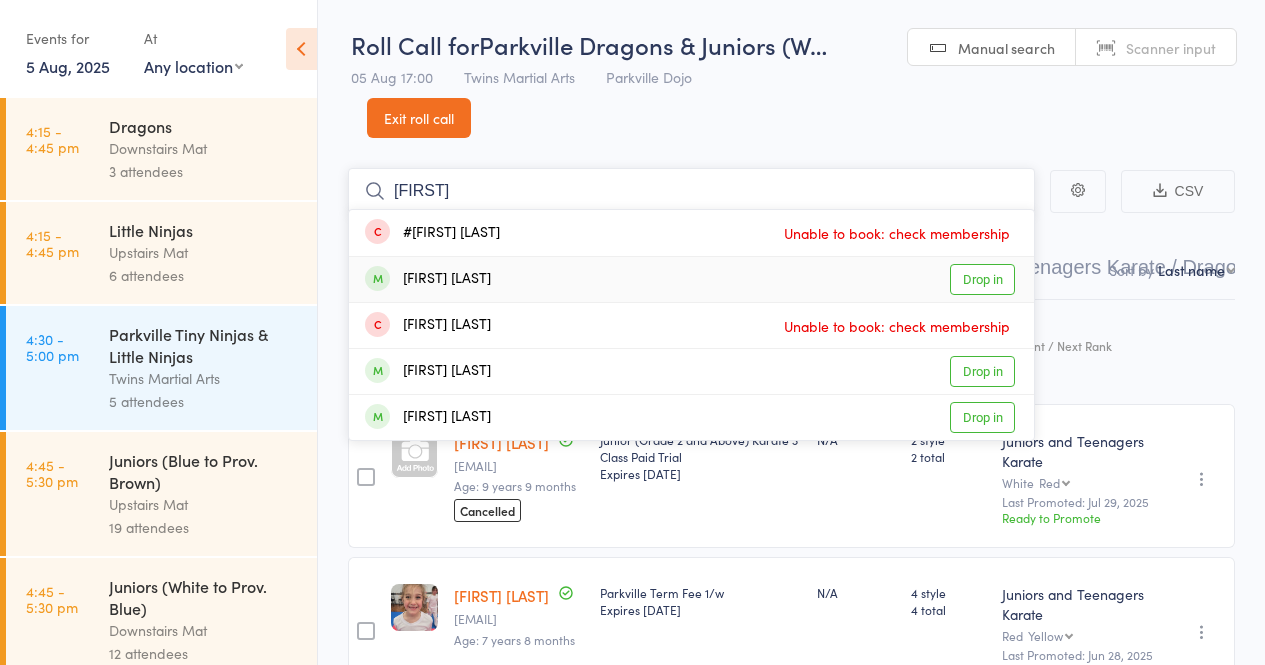 type on "[FIRST]" 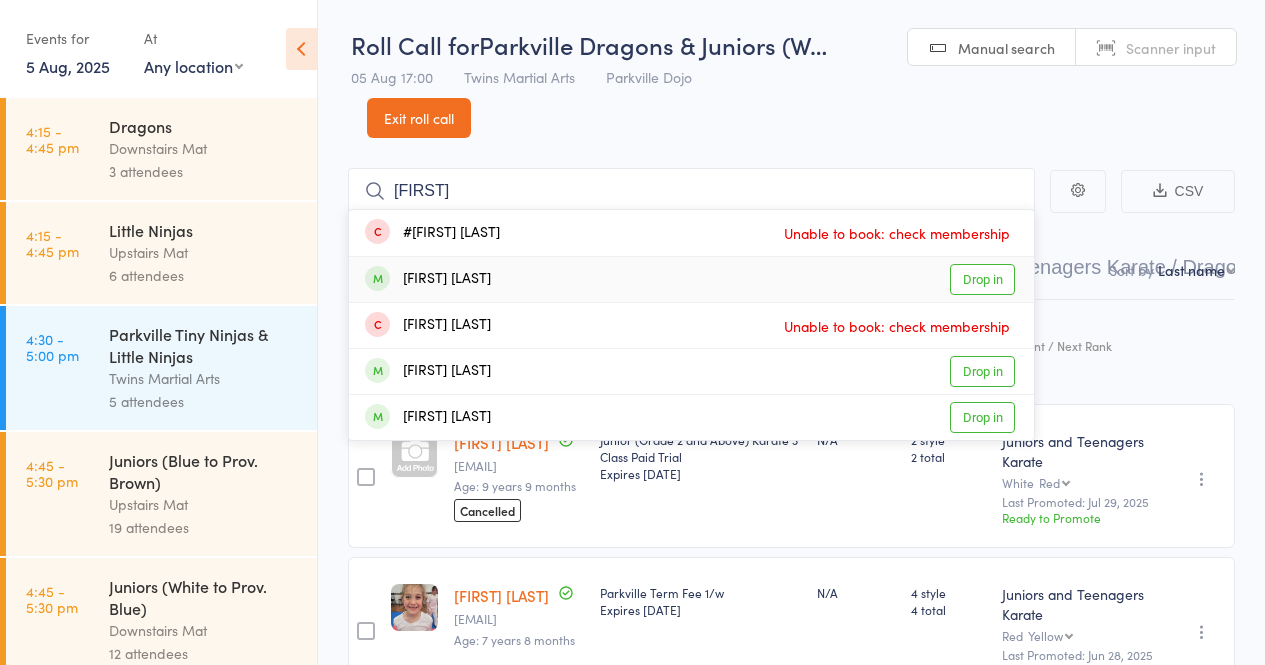 click on "Drop in" at bounding box center (982, 279) 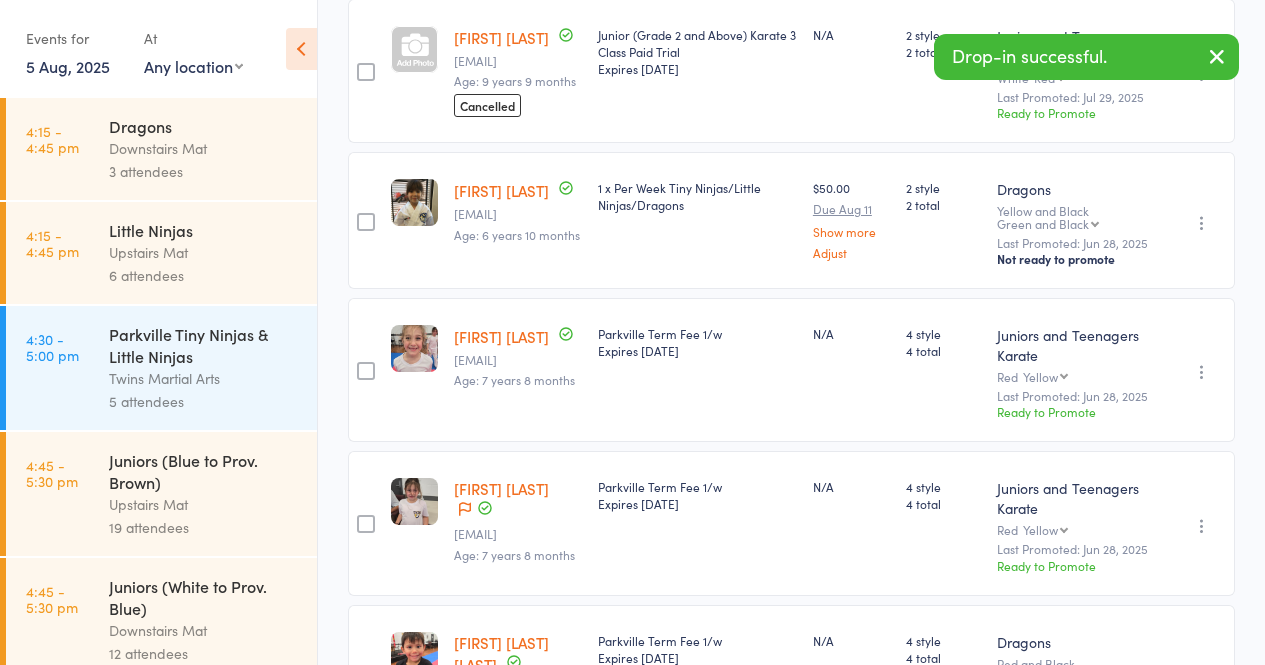 scroll, scrollTop: 398, scrollLeft: 0, axis: vertical 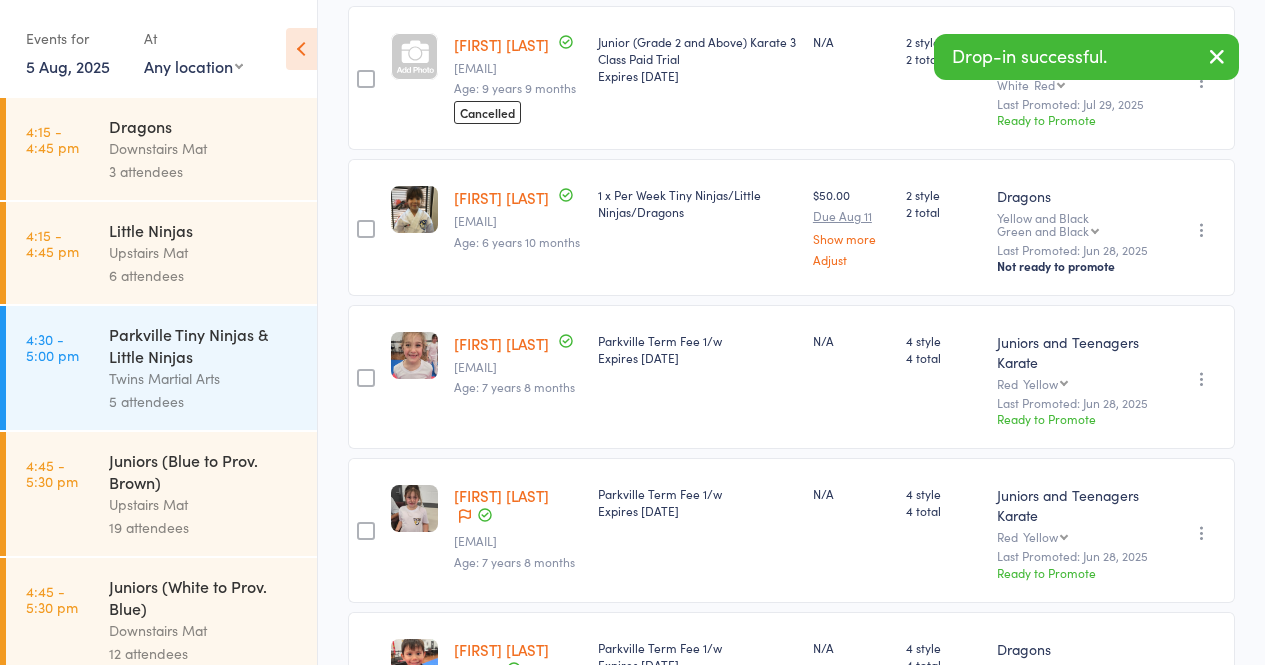 click at bounding box center [1202, 230] 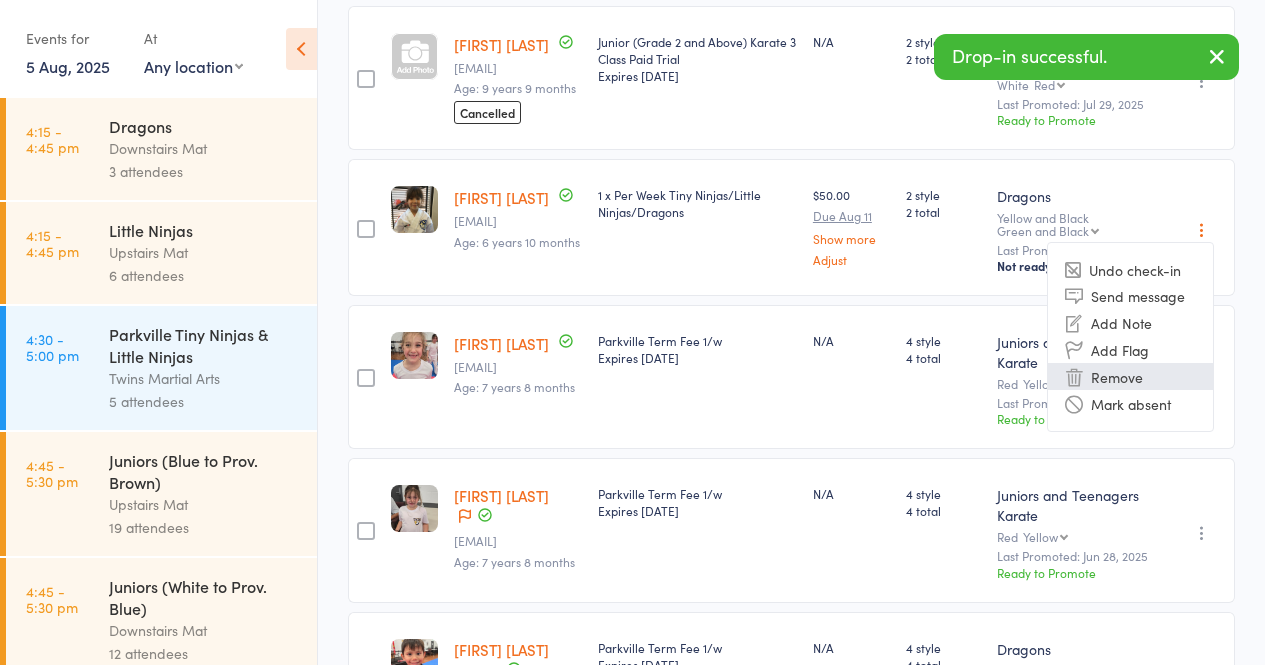 click on "Remove" at bounding box center [1130, 376] 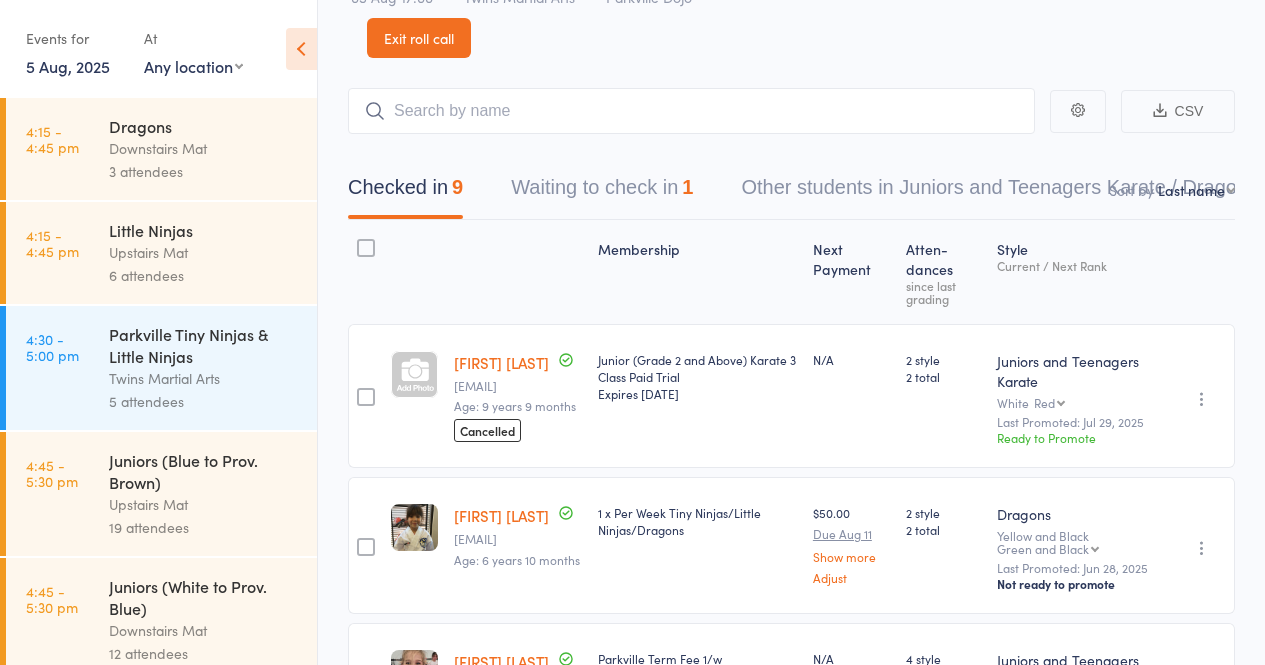 scroll, scrollTop: 79, scrollLeft: 0, axis: vertical 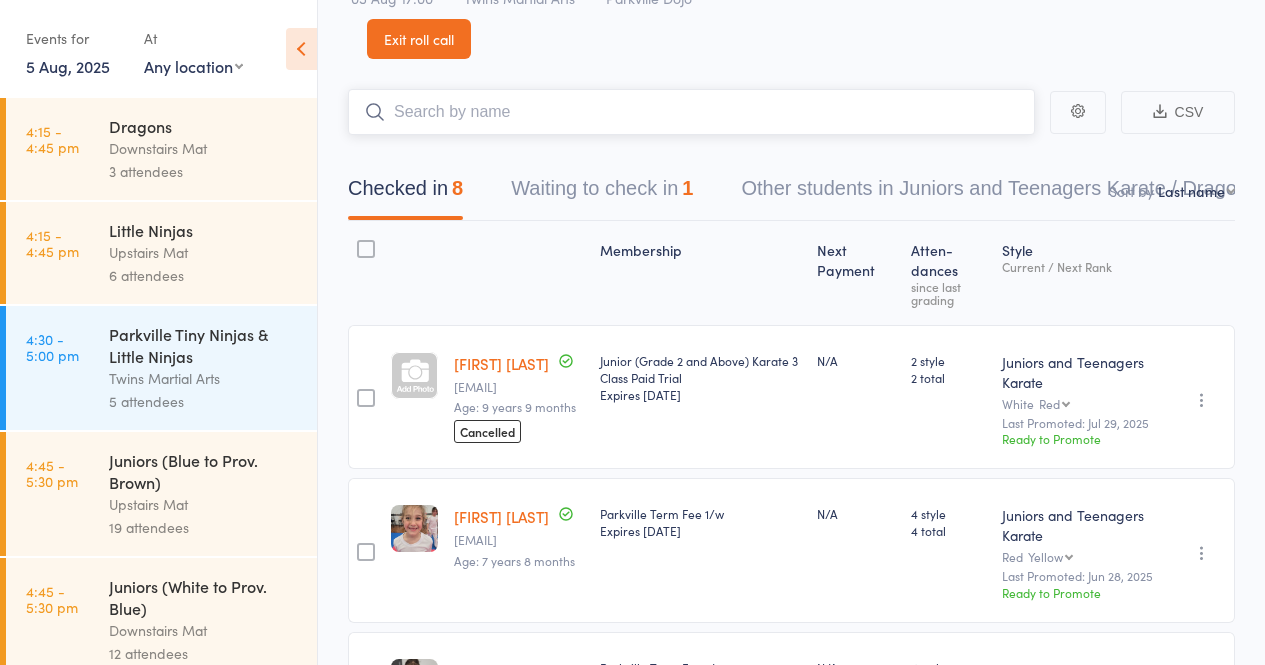 click at bounding box center (691, 112) 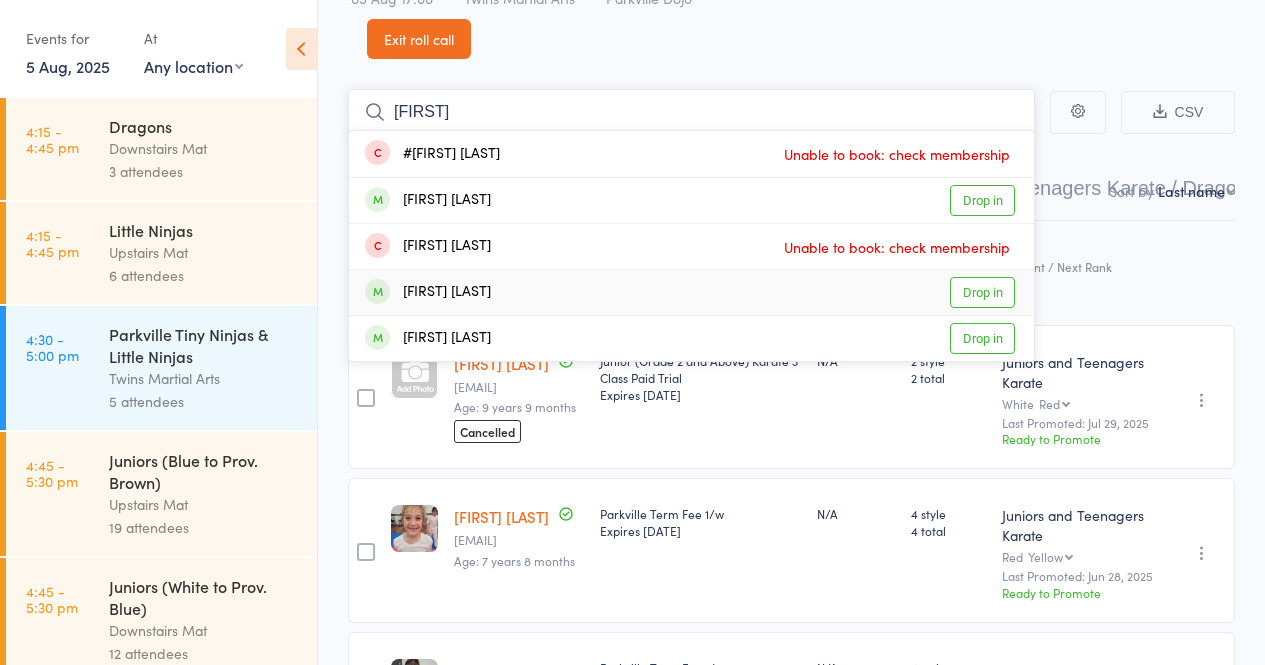 type on "[FIRST]" 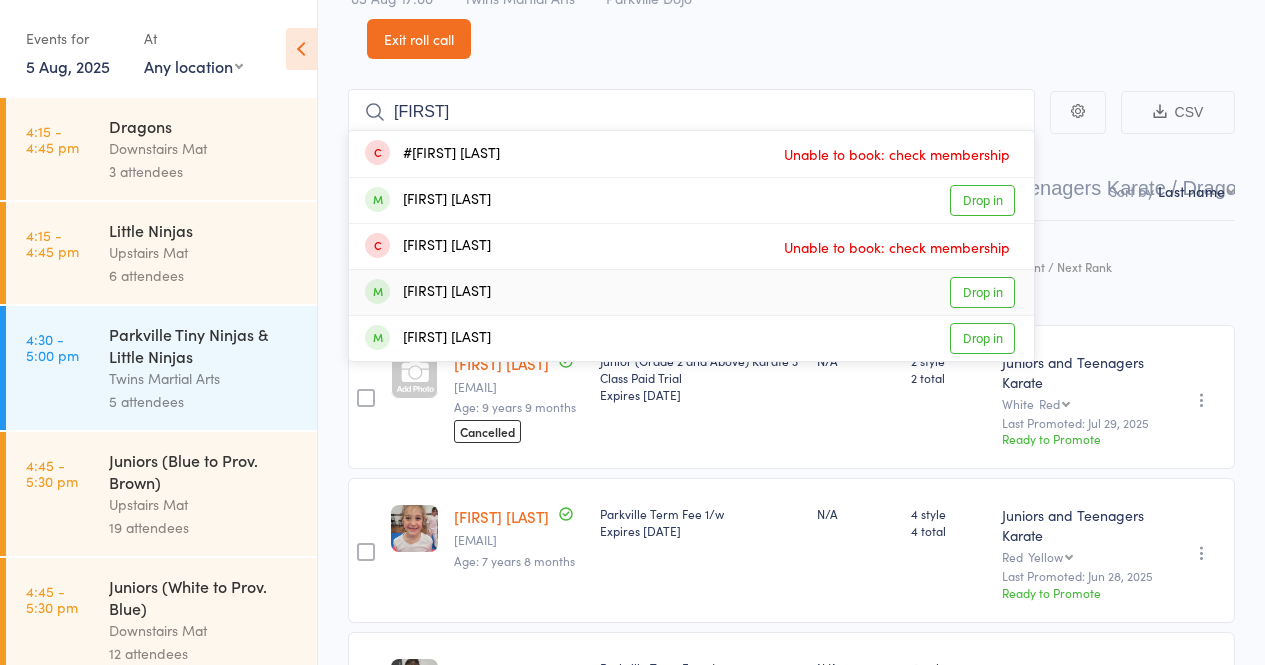 click on "Drop in" at bounding box center (982, 292) 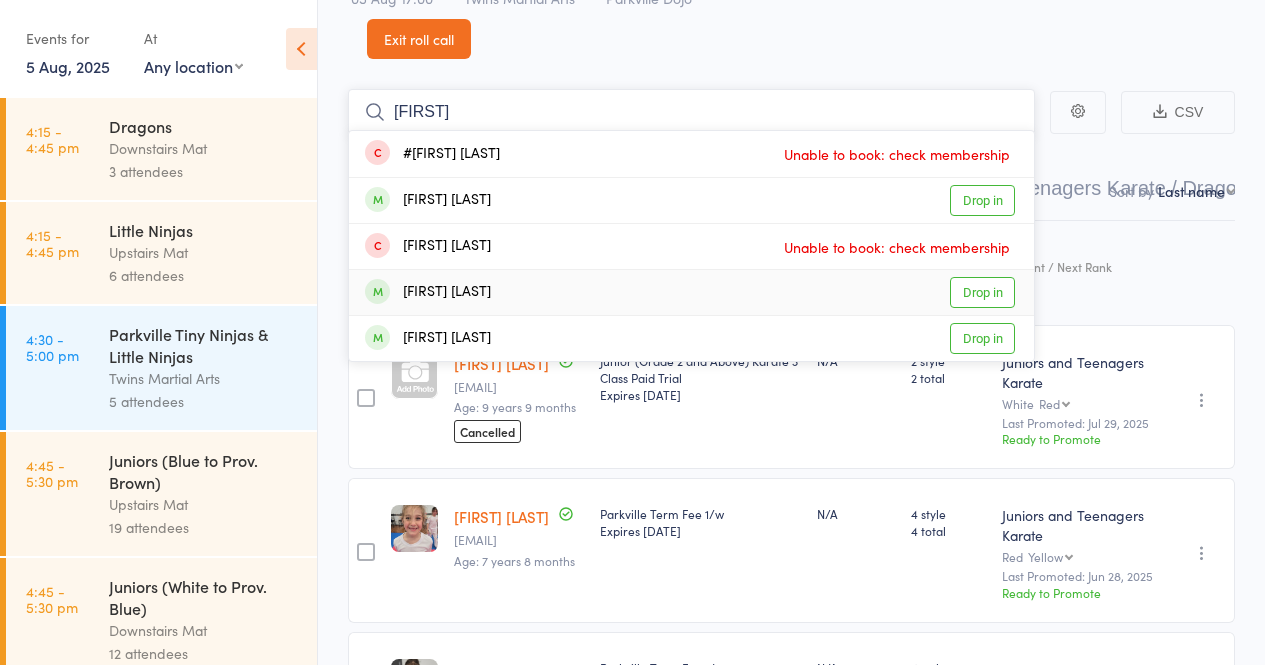 type 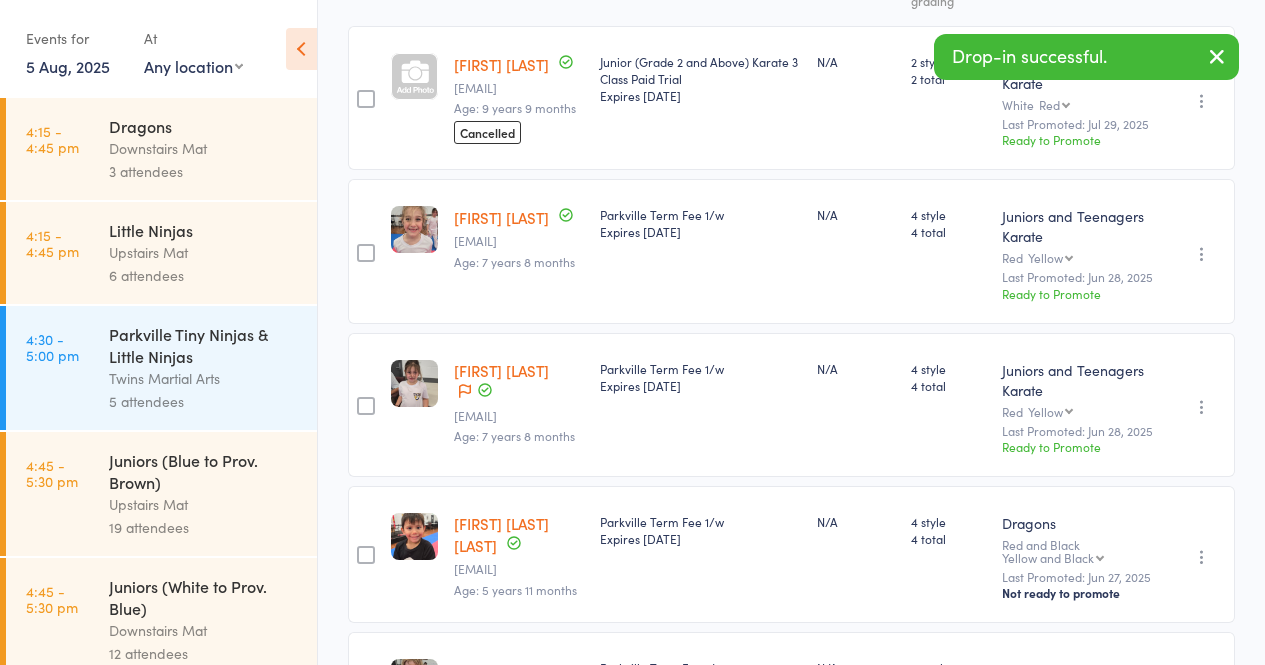 scroll, scrollTop: 0, scrollLeft: 0, axis: both 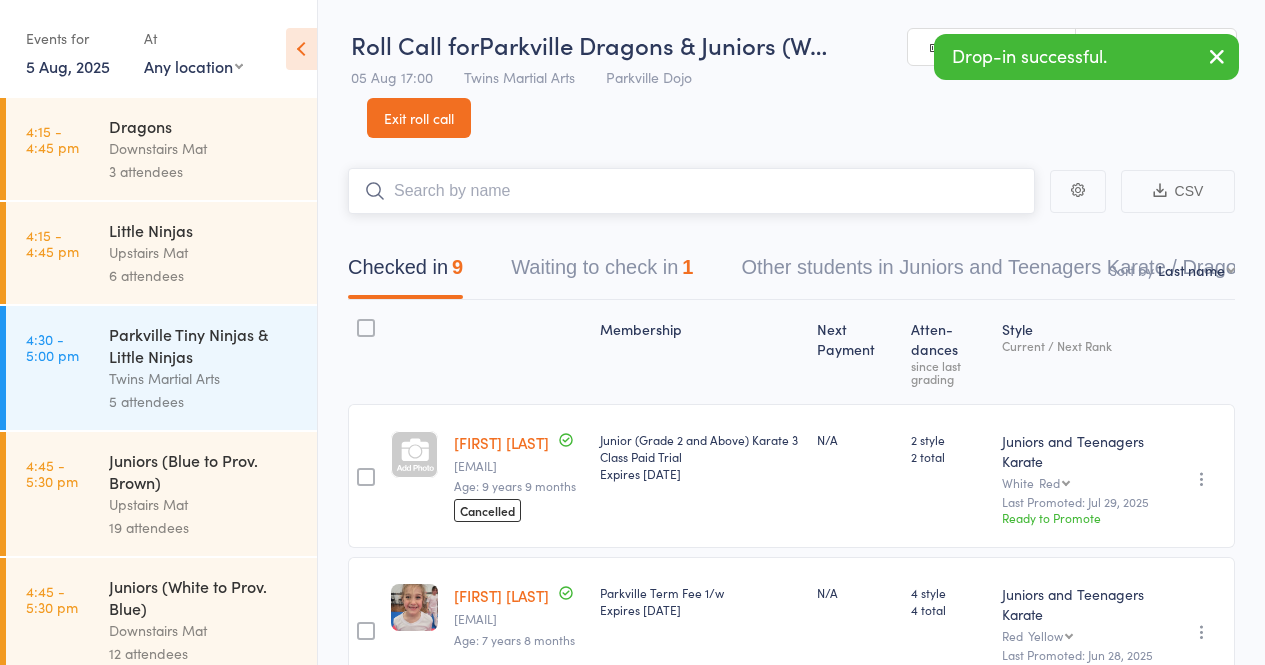 click on "Waiting to check in  1" at bounding box center [602, 272] 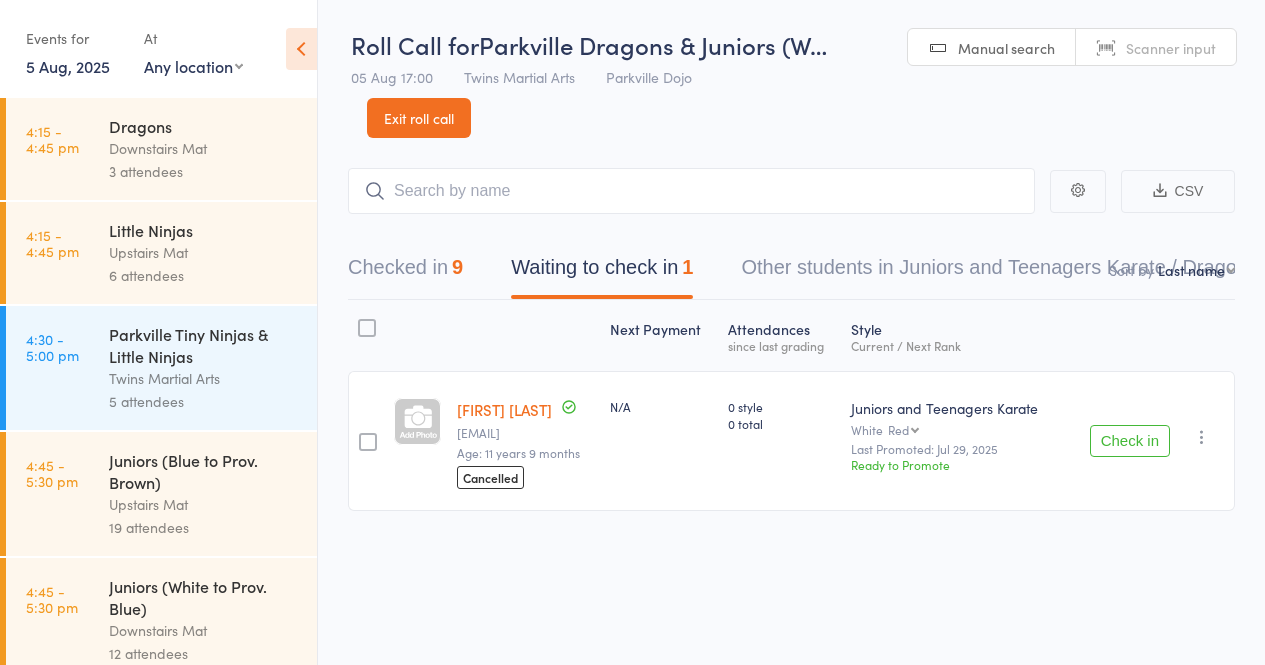 click at bounding box center [1202, 437] 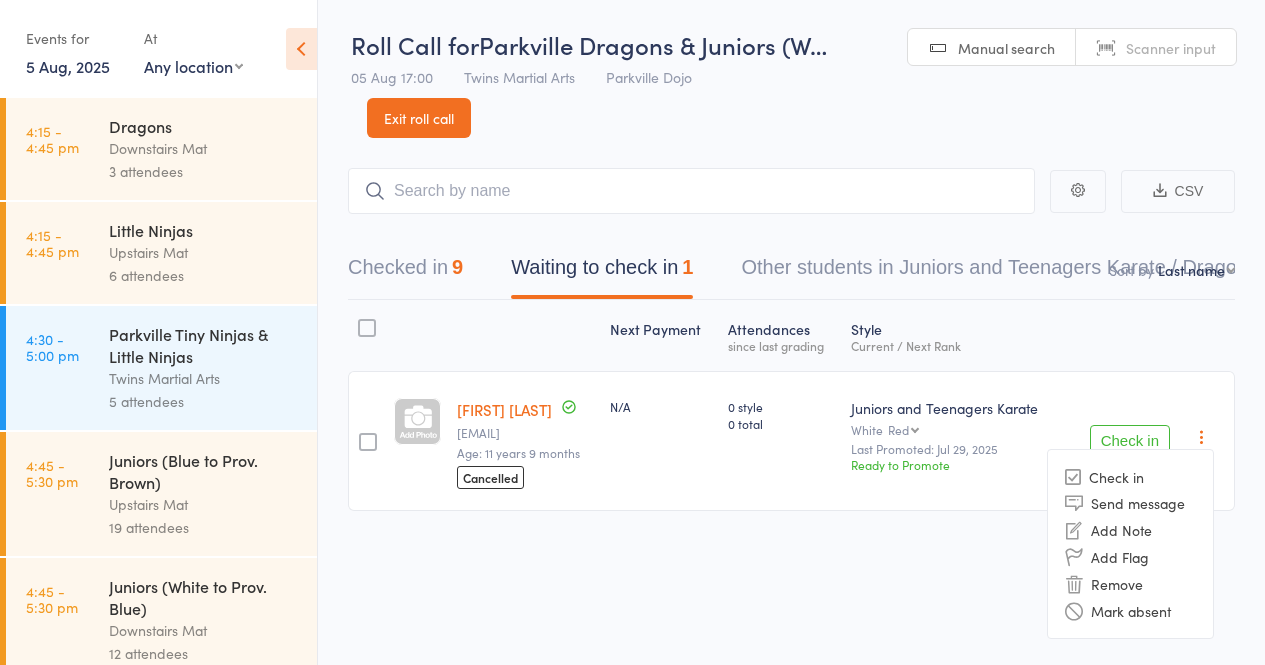 click on "Remove" at bounding box center (1130, 583) 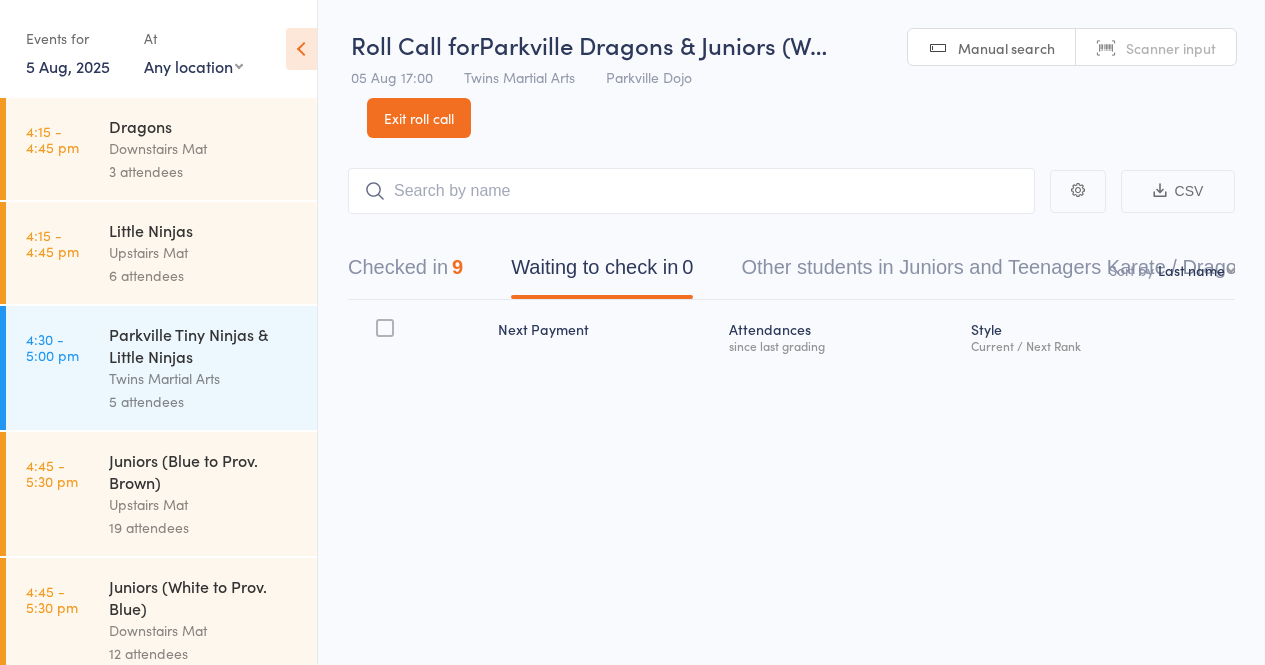 click on "Checked in  9" at bounding box center [405, 272] 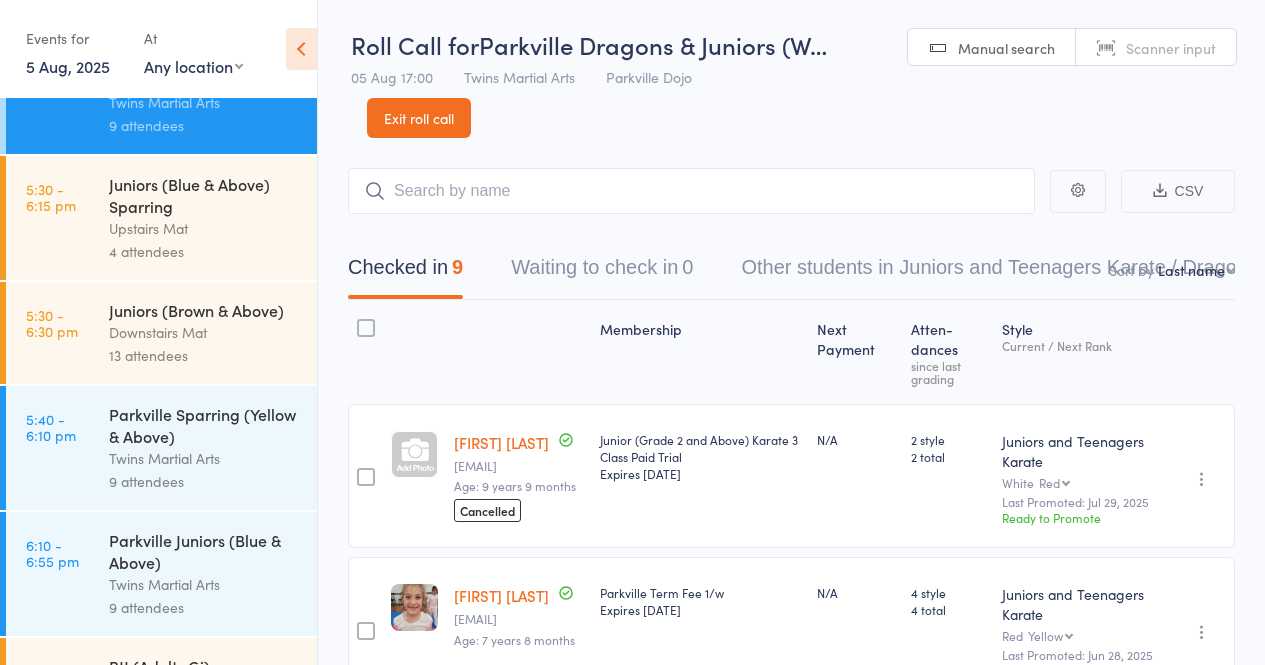 scroll, scrollTop: 660, scrollLeft: 0, axis: vertical 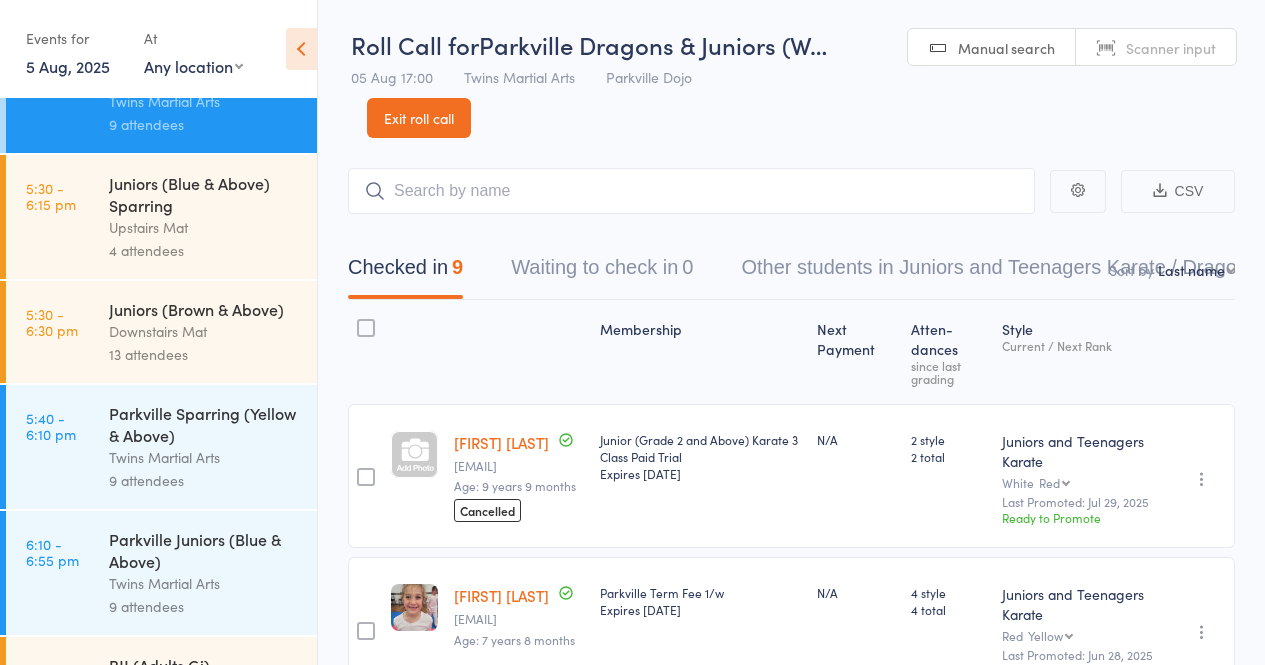 click on "Twins Martial Arts" at bounding box center (204, 457) 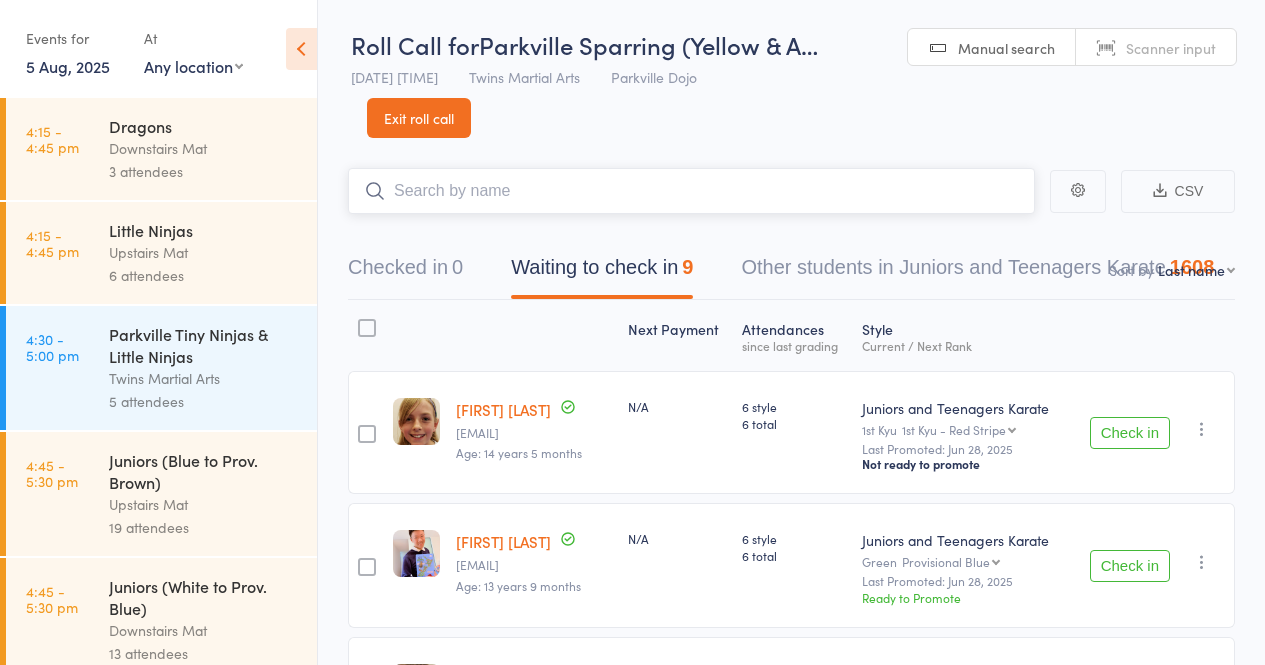 scroll, scrollTop: 50, scrollLeft: 0, axis: vertical 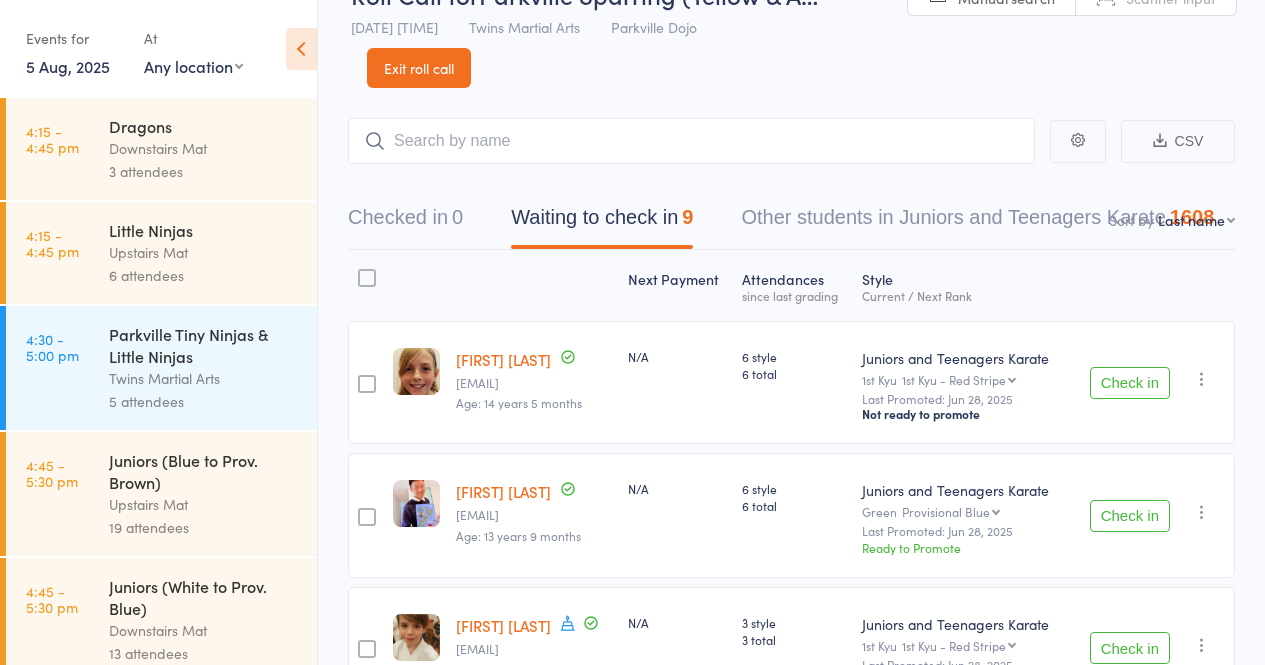 click on "Check in" at bounding box center [1130, 383] 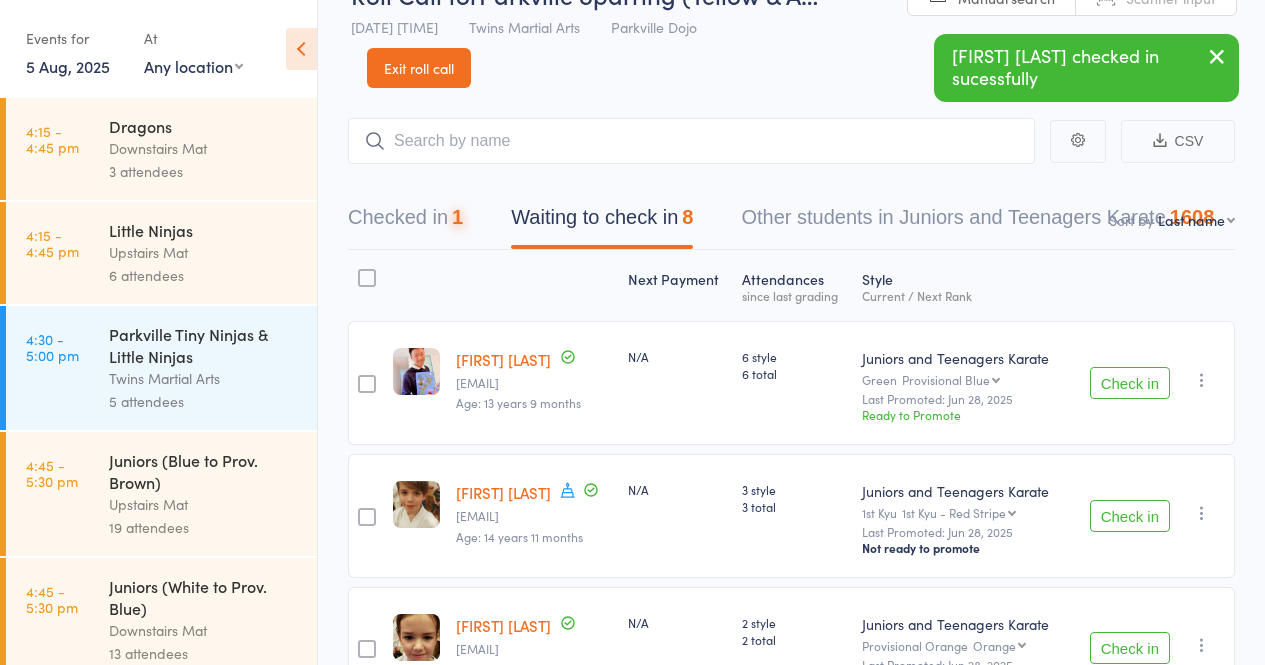 click on "Check in" at bounding box center [1130, 383] 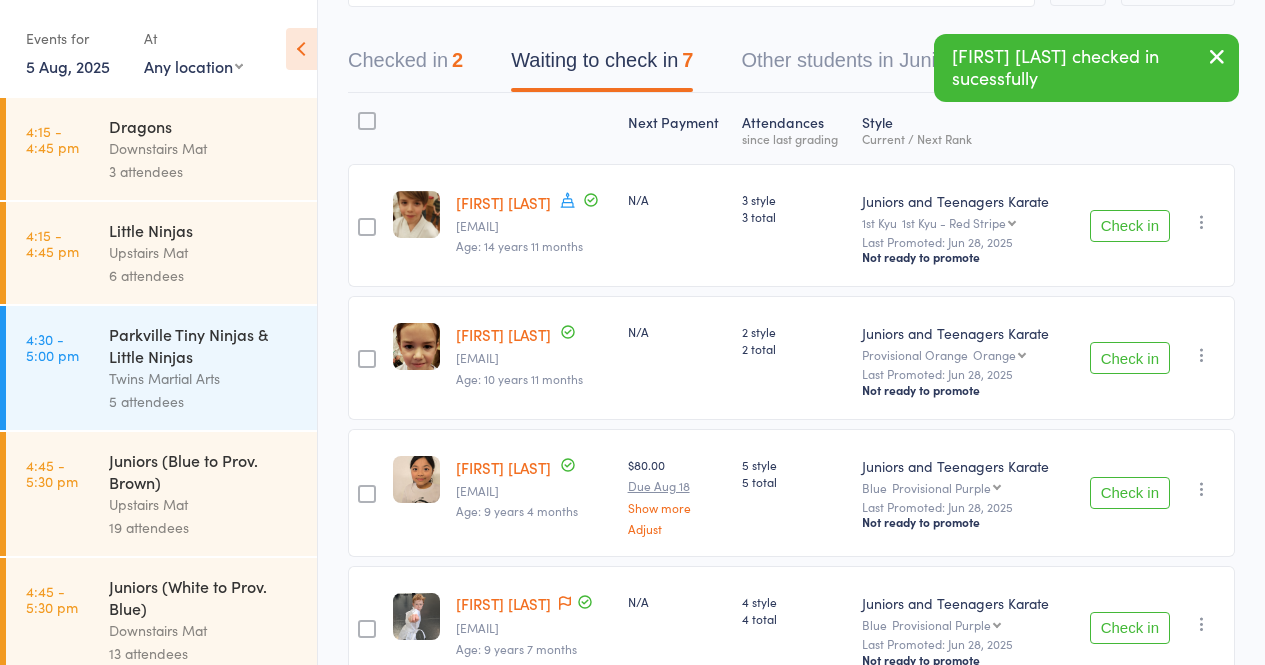 scroll, scrollTop: 210, scrollLeft: 0, axis: vertical 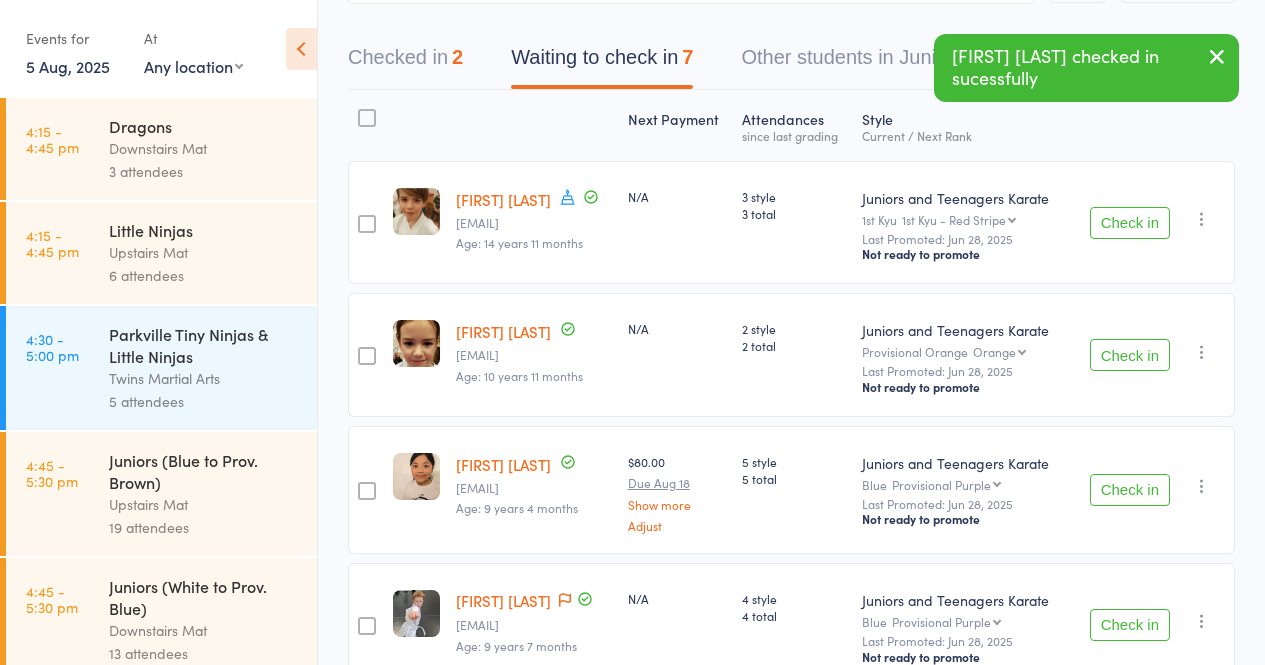click on "Check in" at bounding box center [1130, 490] 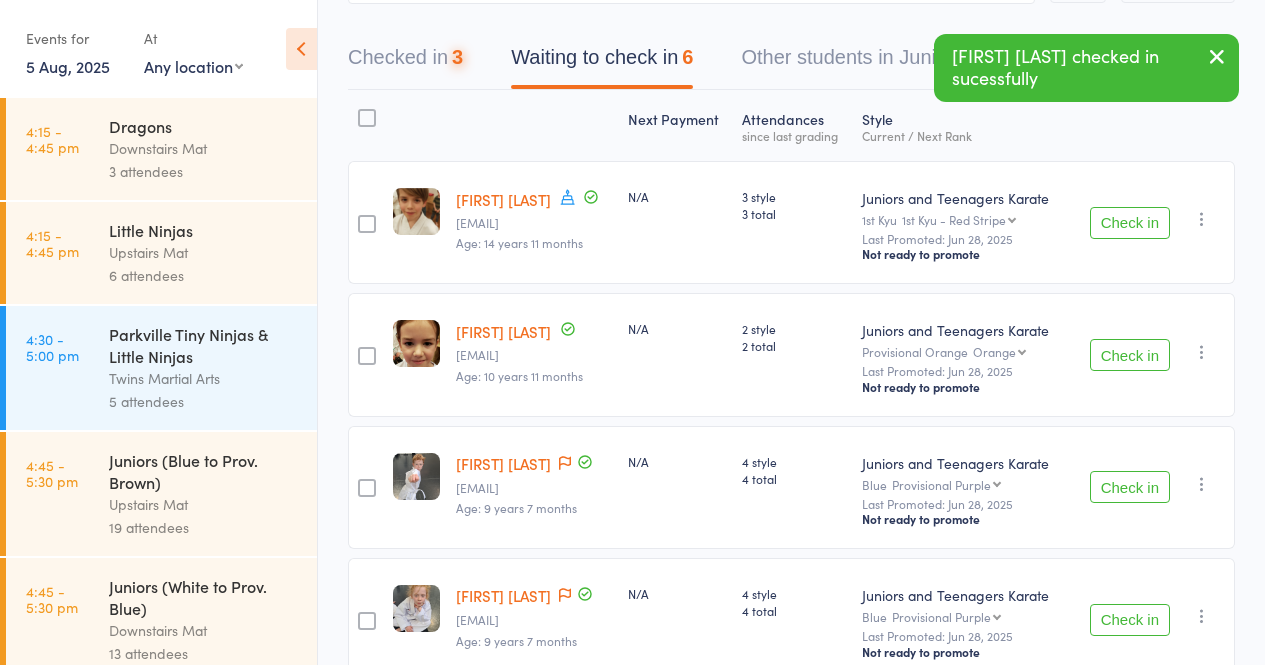 click on "Check in" at bounding box center (1130, 487) 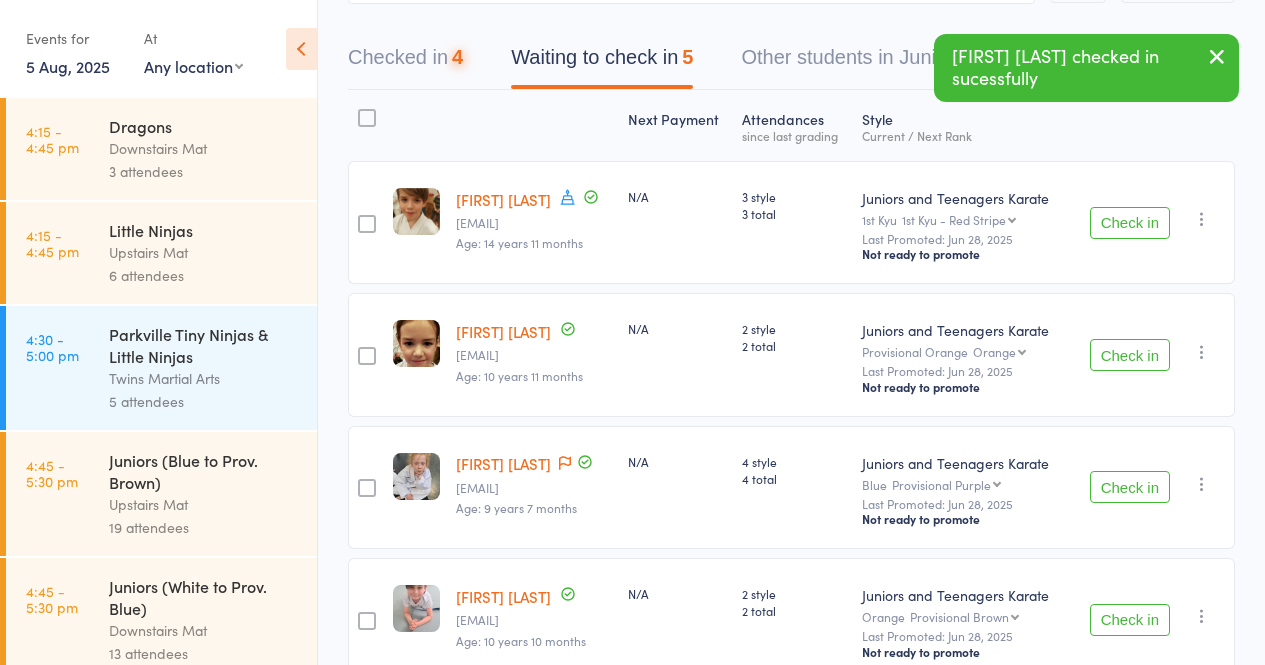 click on "Check in" at bounding box center (1130, 487) 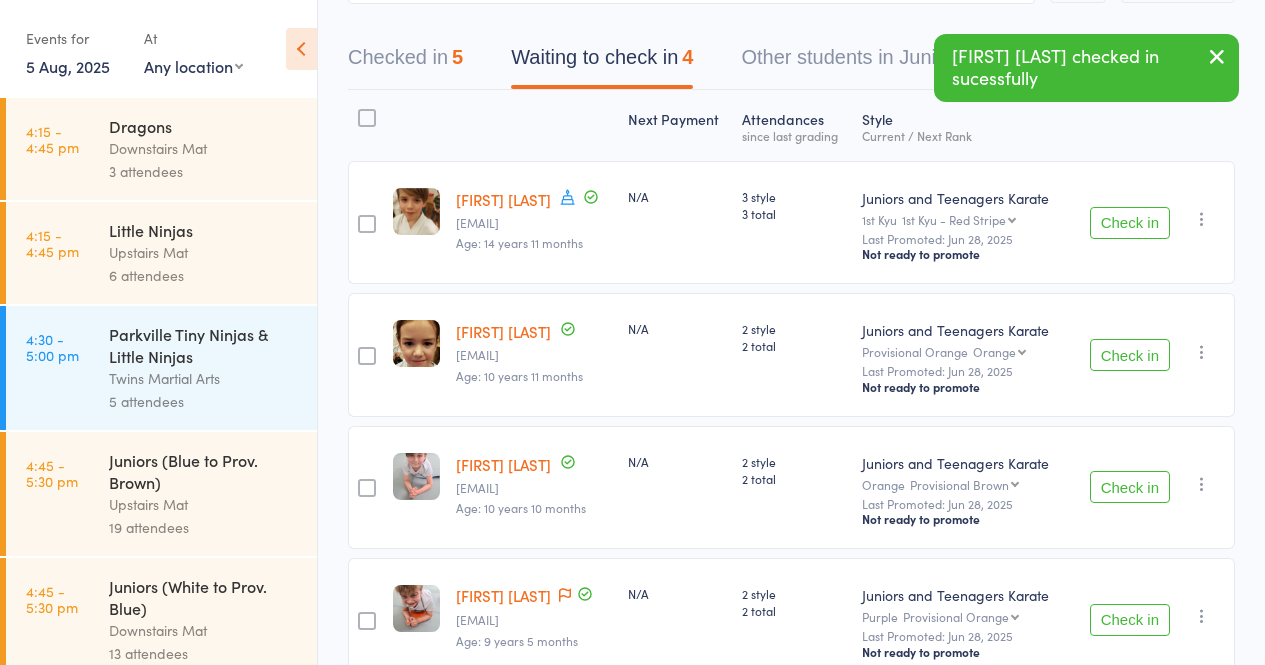 click on "Check in" at bounding box center [1130, 487] 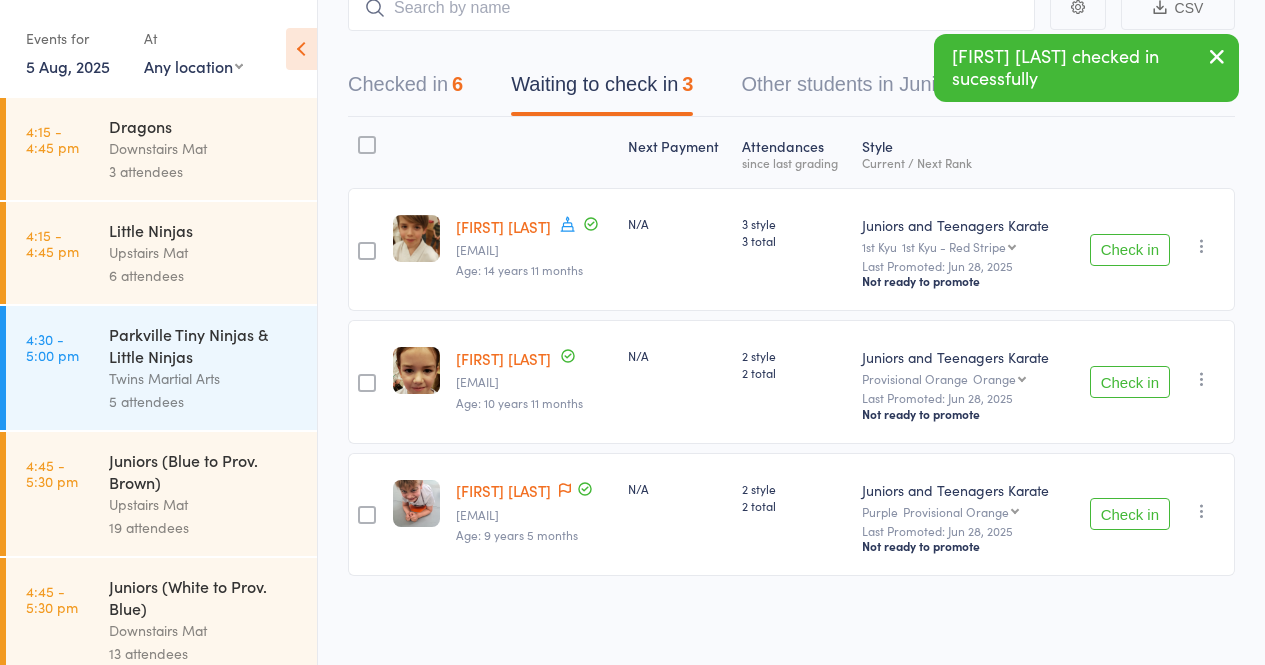 click on "Check in Check in Send message Add Note Add Flag Remove Mark absent" at bounding box center (1153, 514) 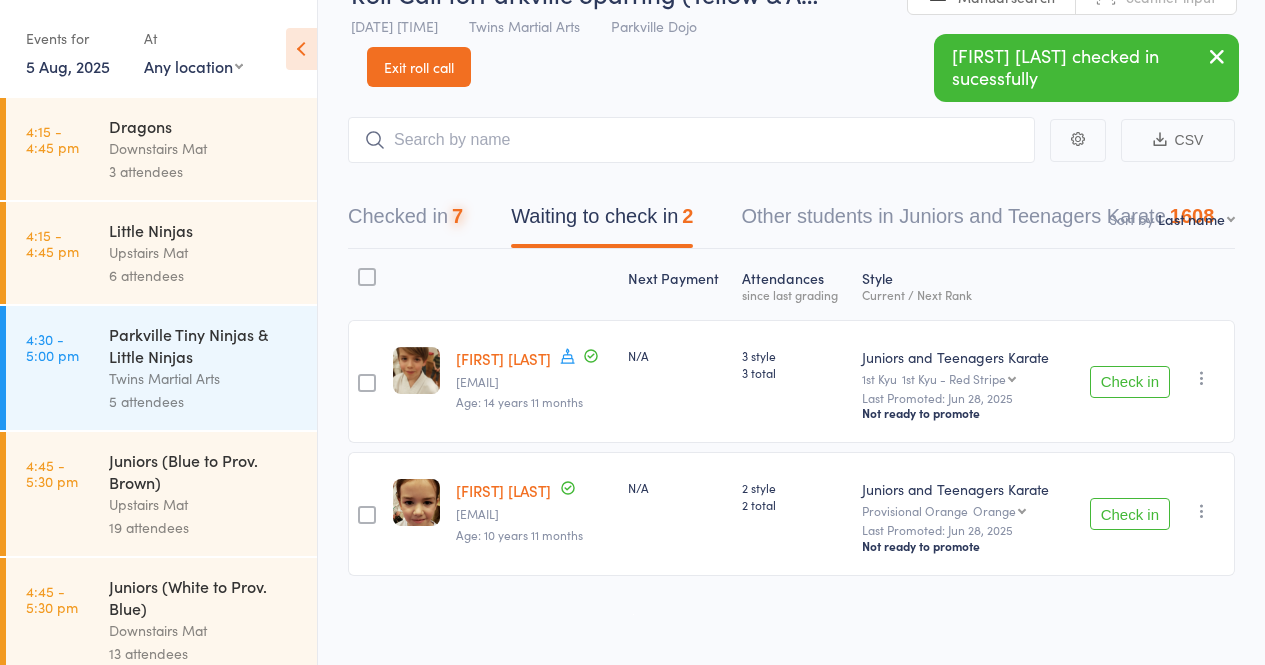 scroll, scrollTop: 52, scrollLeft: 0, axis: vertical 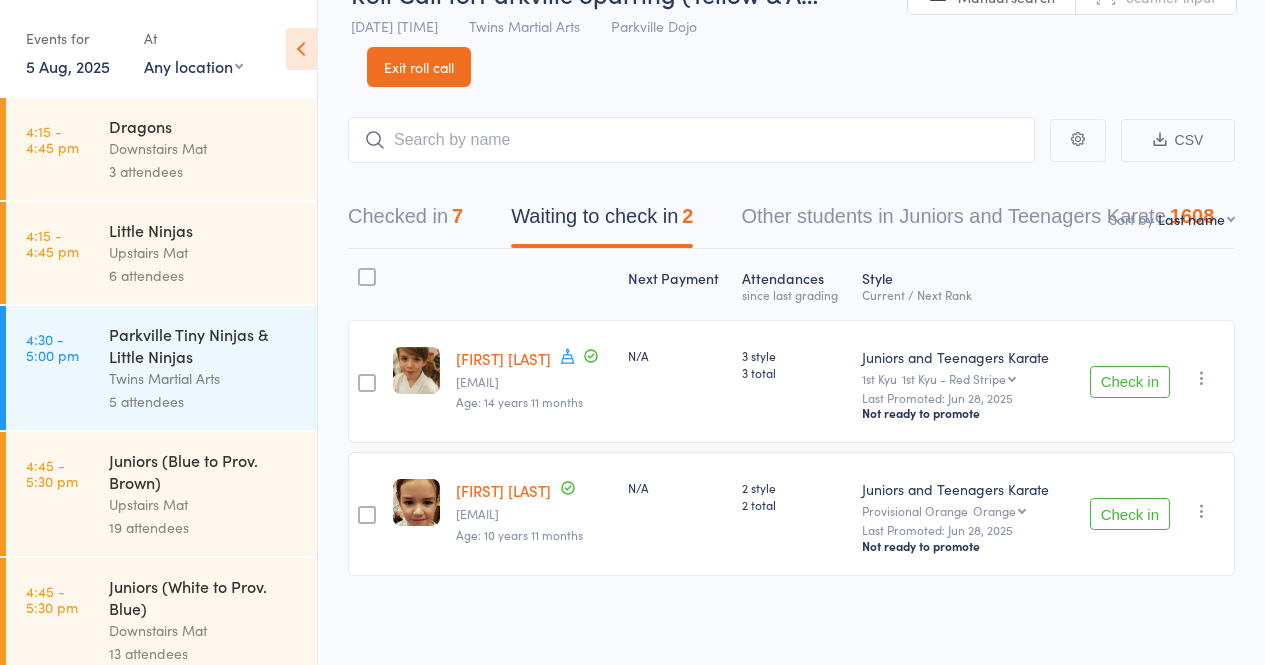 click on "Checked in  7" at bounding box center [405, 221] 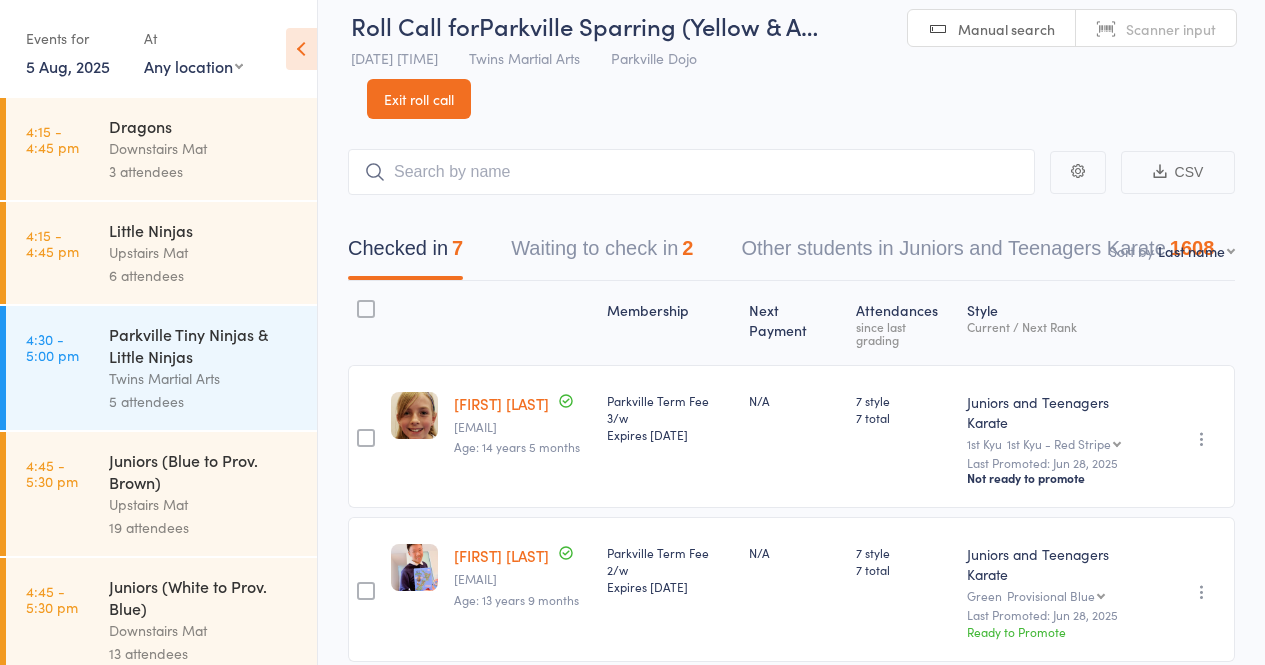 scroll, scrollTop: 18, scrollLeft: 0, axis: vertical 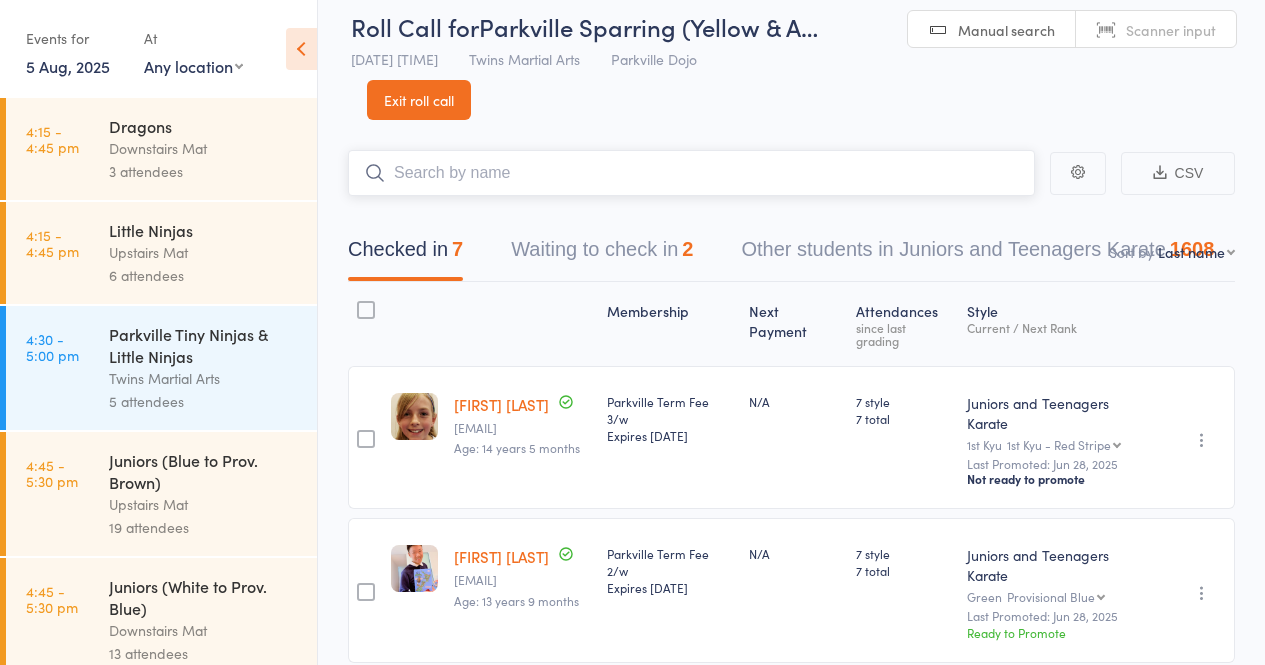 click at bounding box center (691, 173) 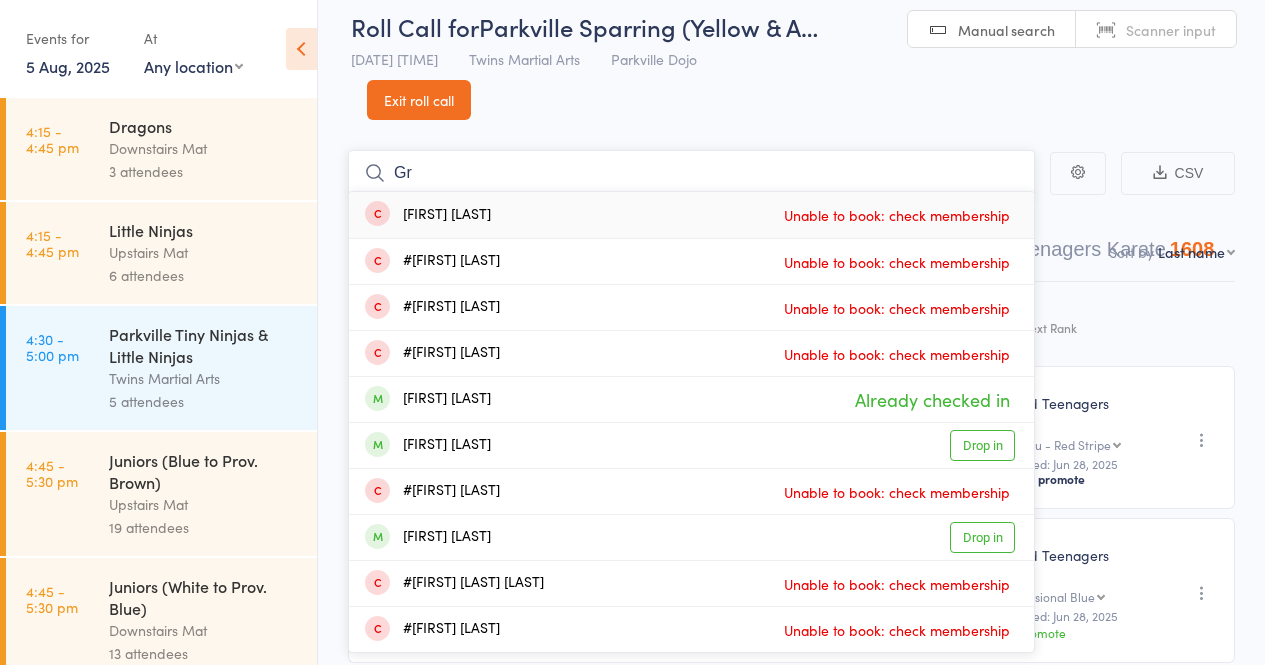 type on "G" 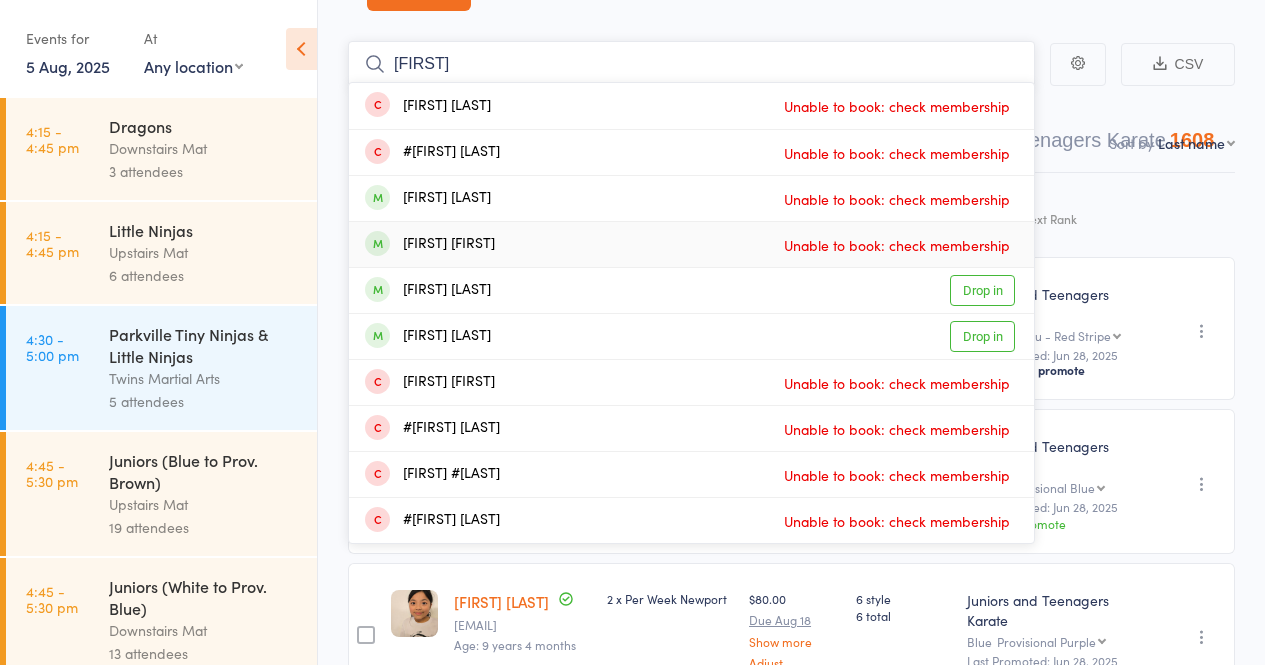 scroll, scrollTop: 134, scrollLeft: 0, axis: vertical 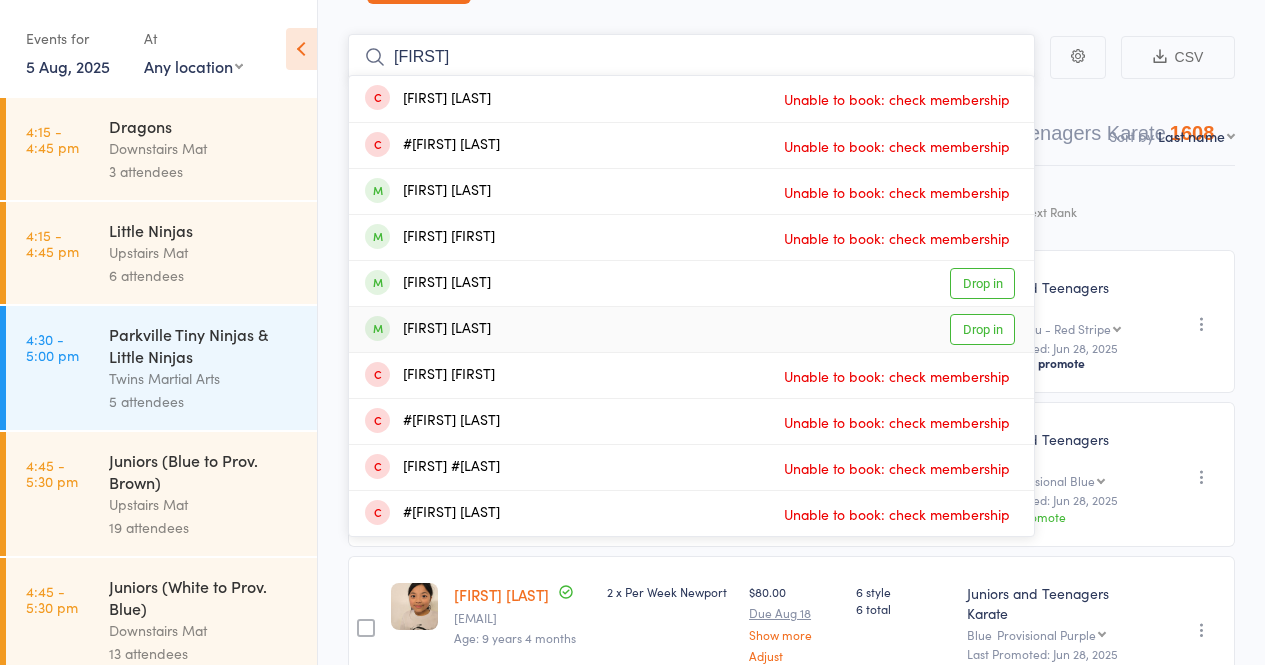 type on "[FIRST]" 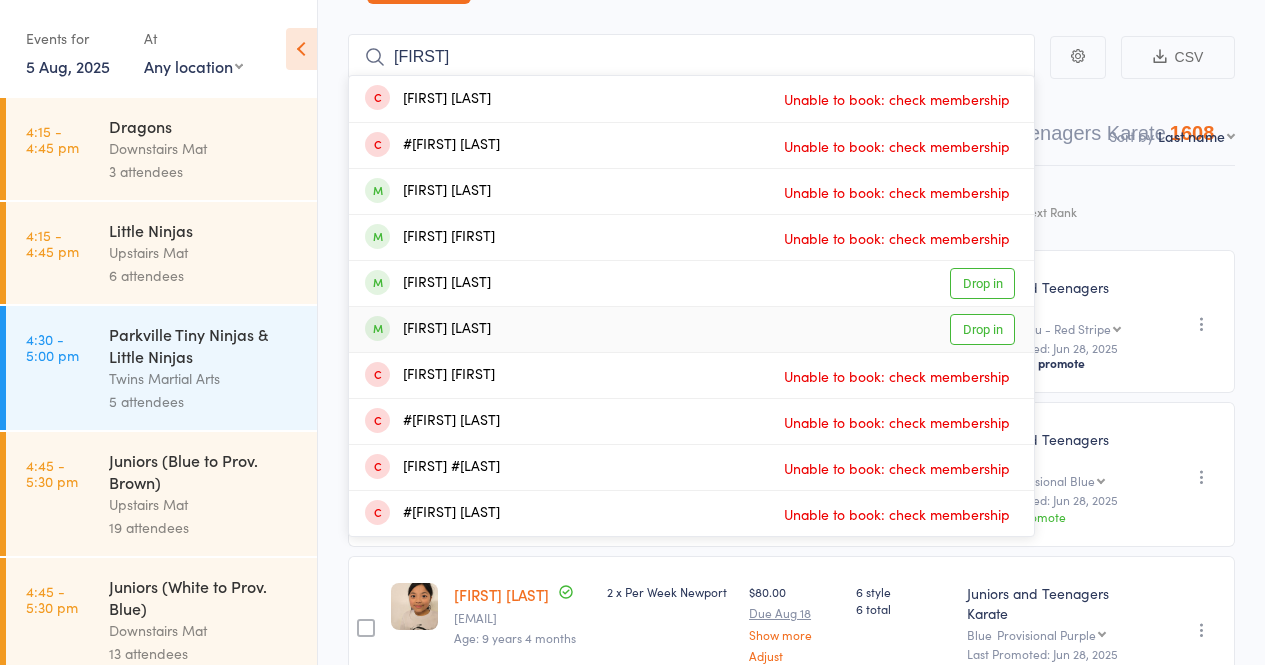 click on "Drop in" at bounding box center [982, 329] 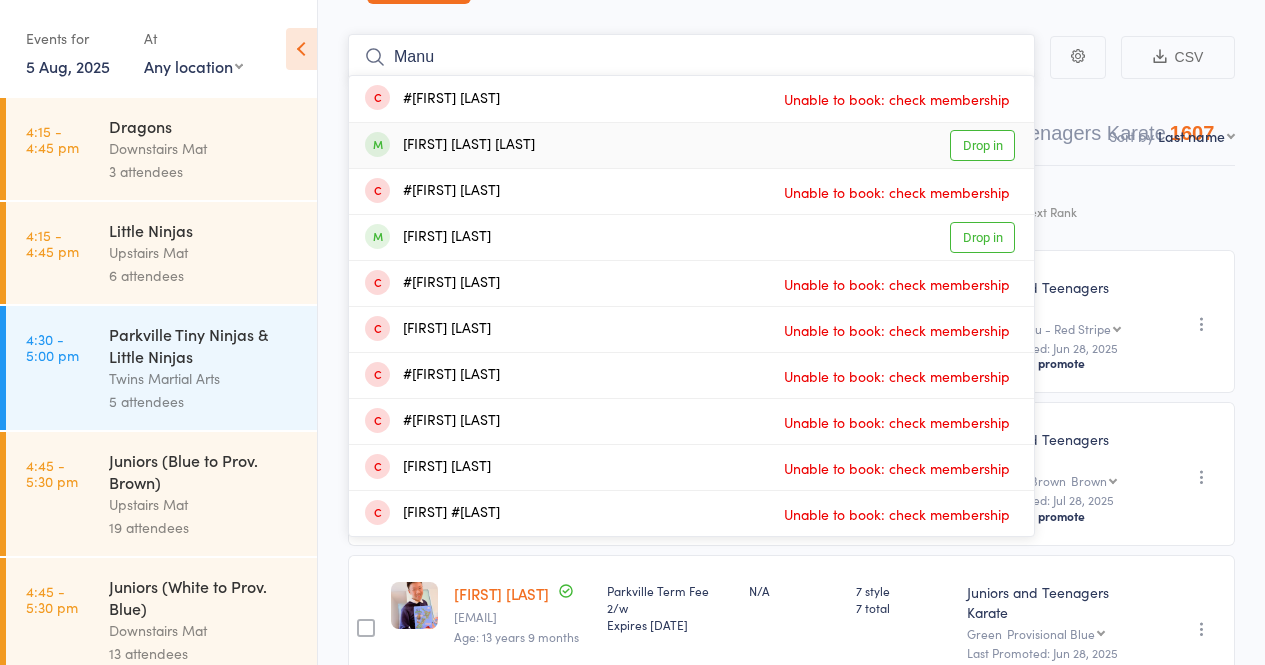 type on "Manu" 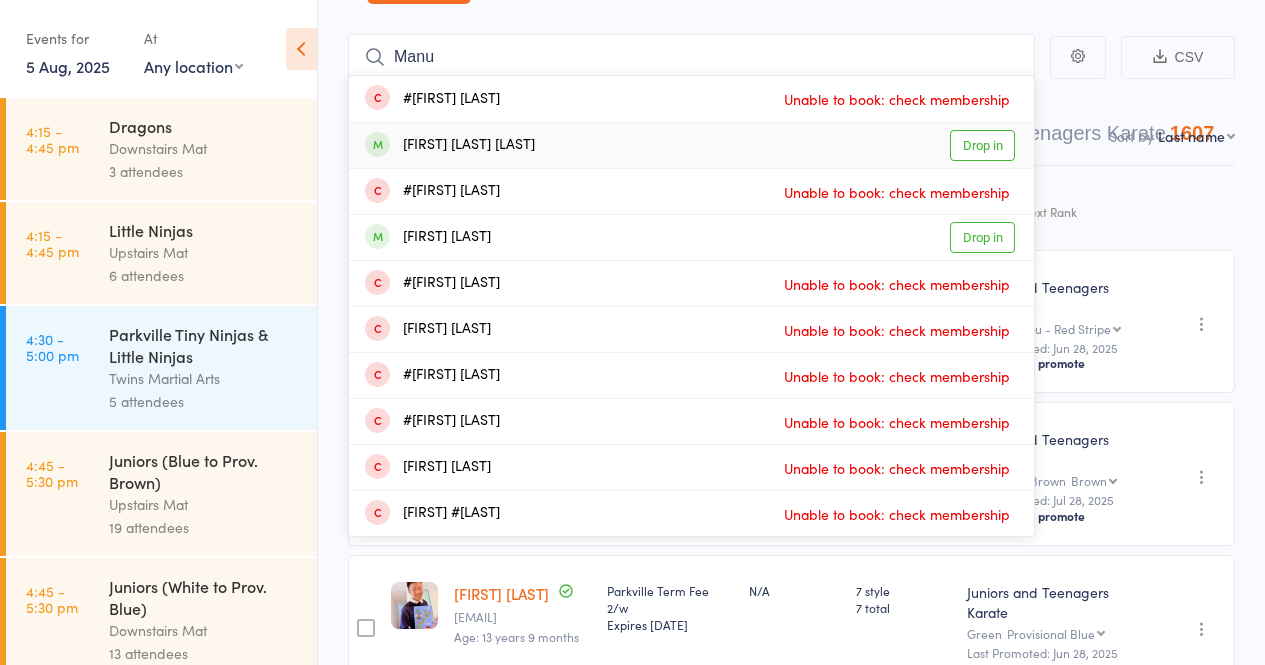 click on "Drop in" at bounding box center [982, 145] 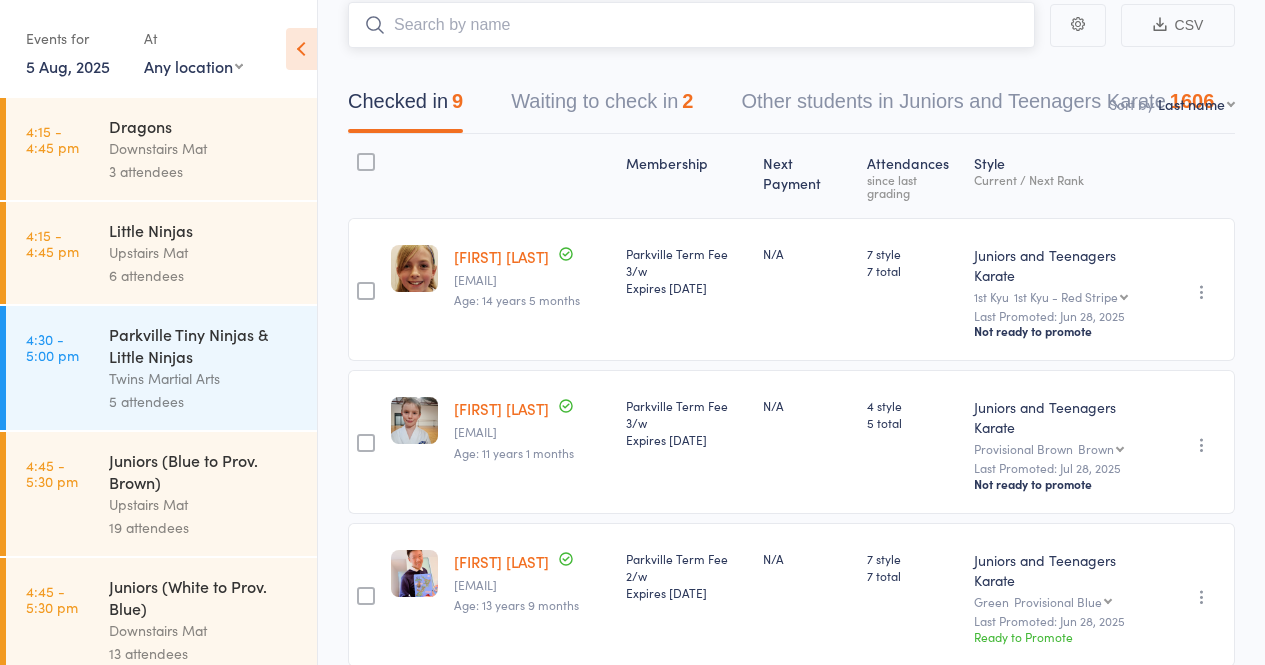 scroll, scrollTop: 0, scrollLeft: 0, axis: both 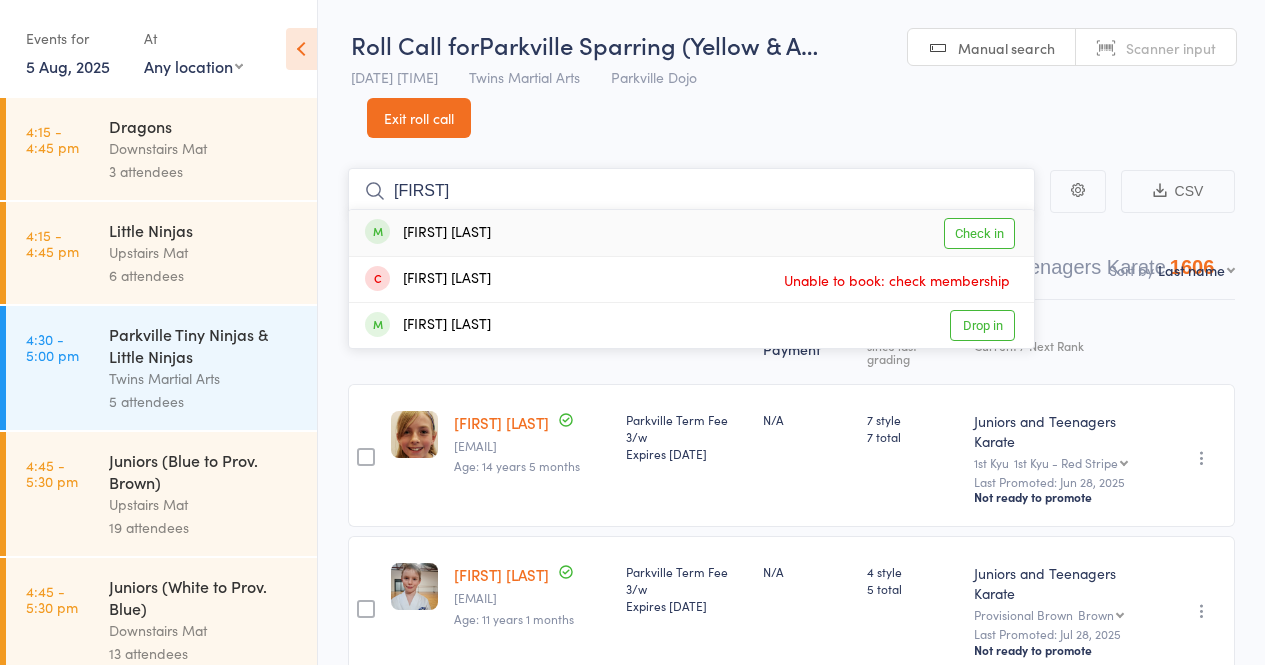 type on "[FIRST]" 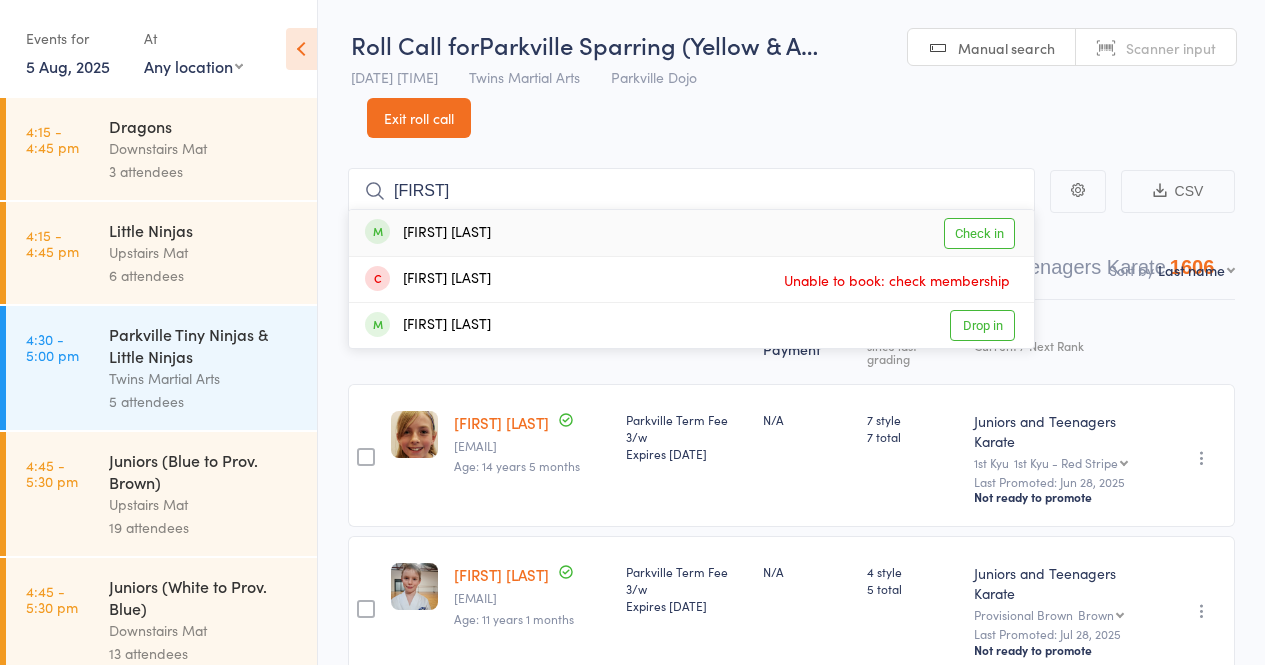 click on "Check in" at bounding box center (979, 233) 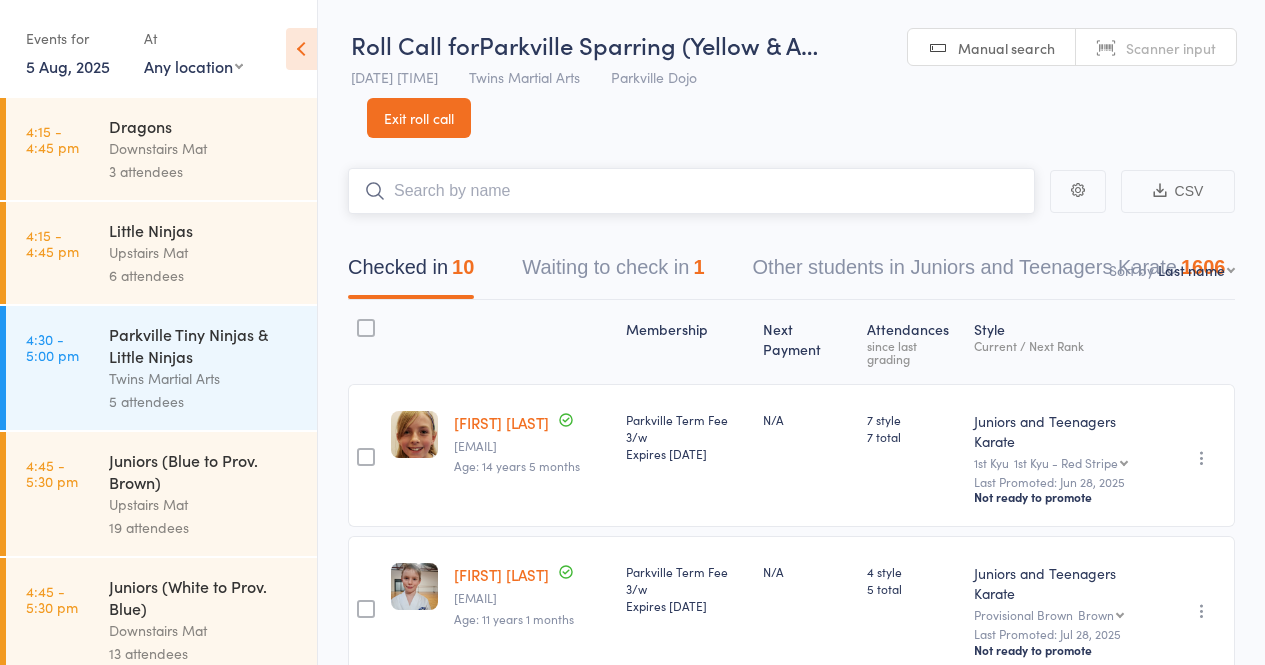 click on "Waiting to check in  1" at bounding box center (613, 272) 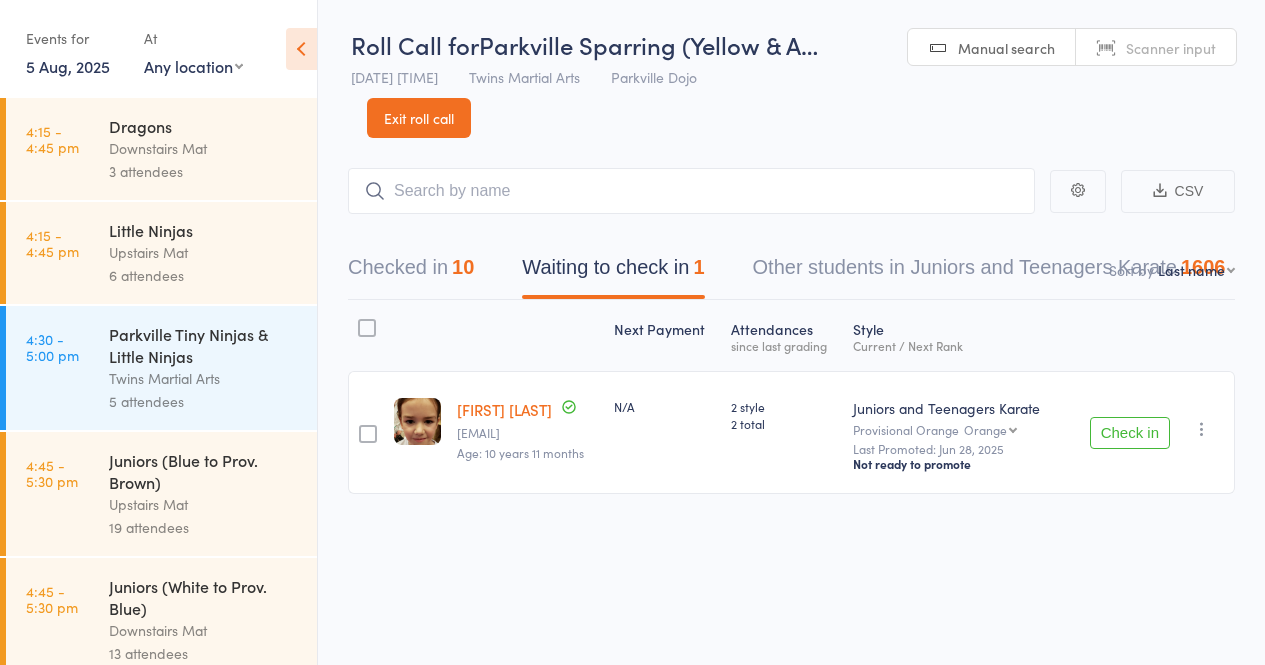 click at bounding box center (1202, 429) 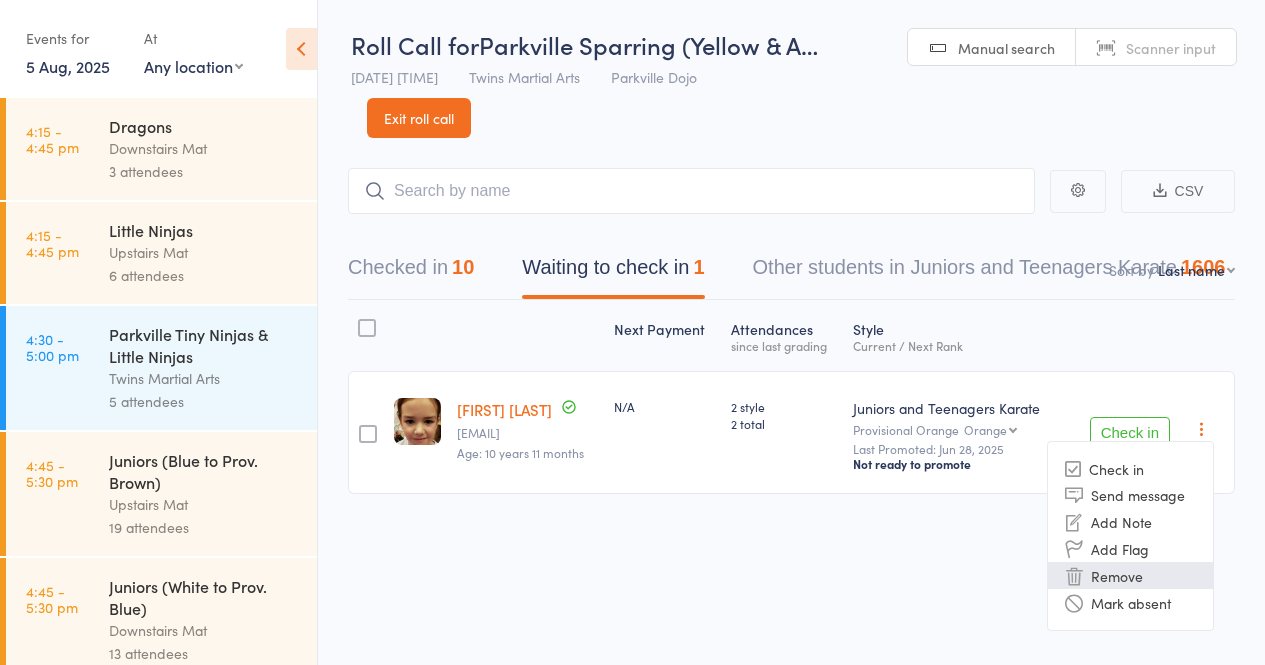 click on "Remove" at bounding box center [1130, 575] 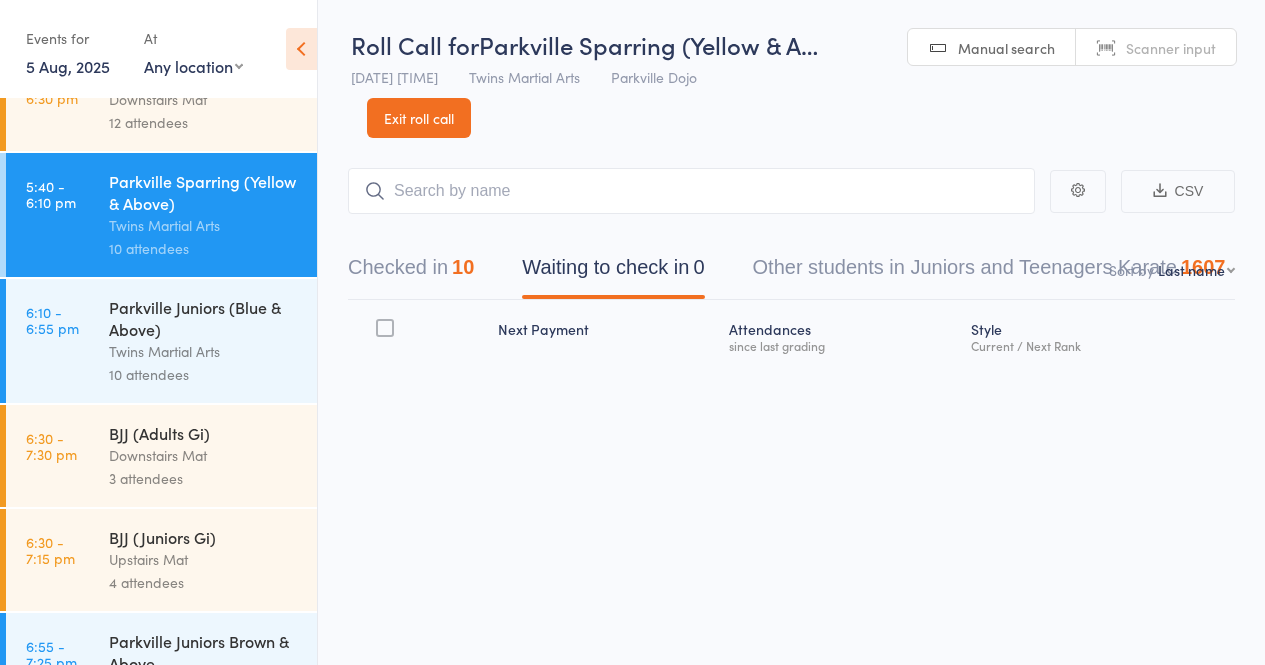 scroll, scrollTop: 891, scrollLeft: 0, axis: vertical 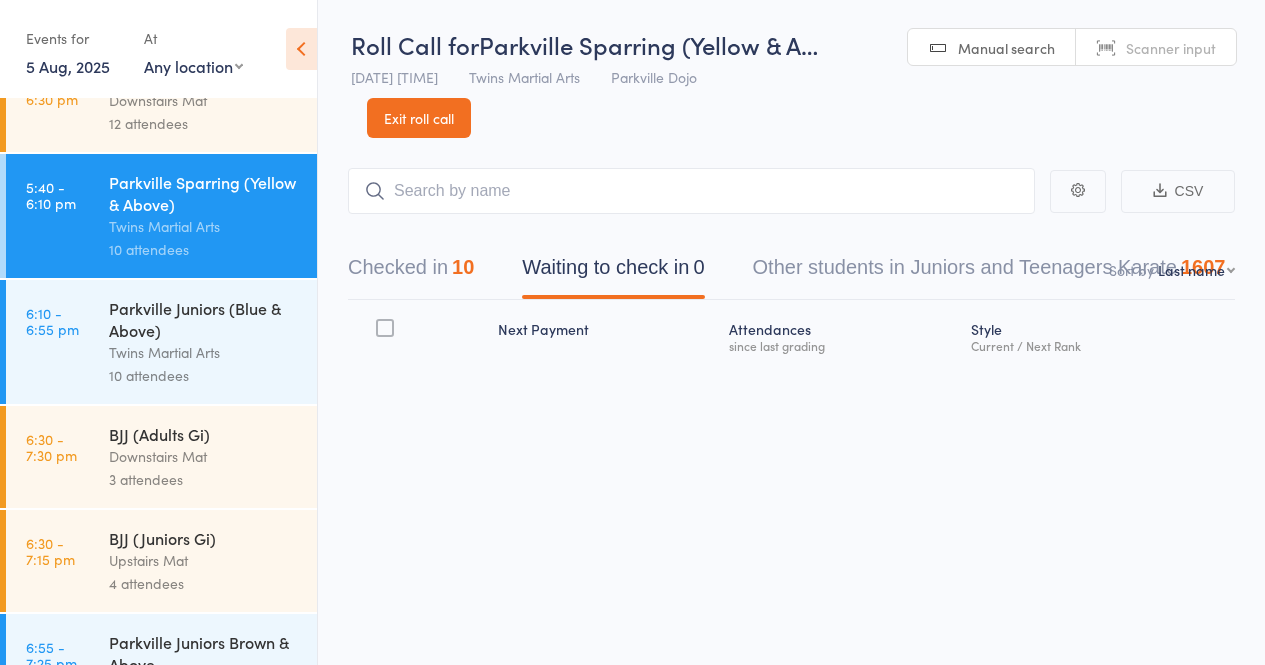 click on "Parkville Juniors (Blue & Above)" at bounding box center [204, 319] 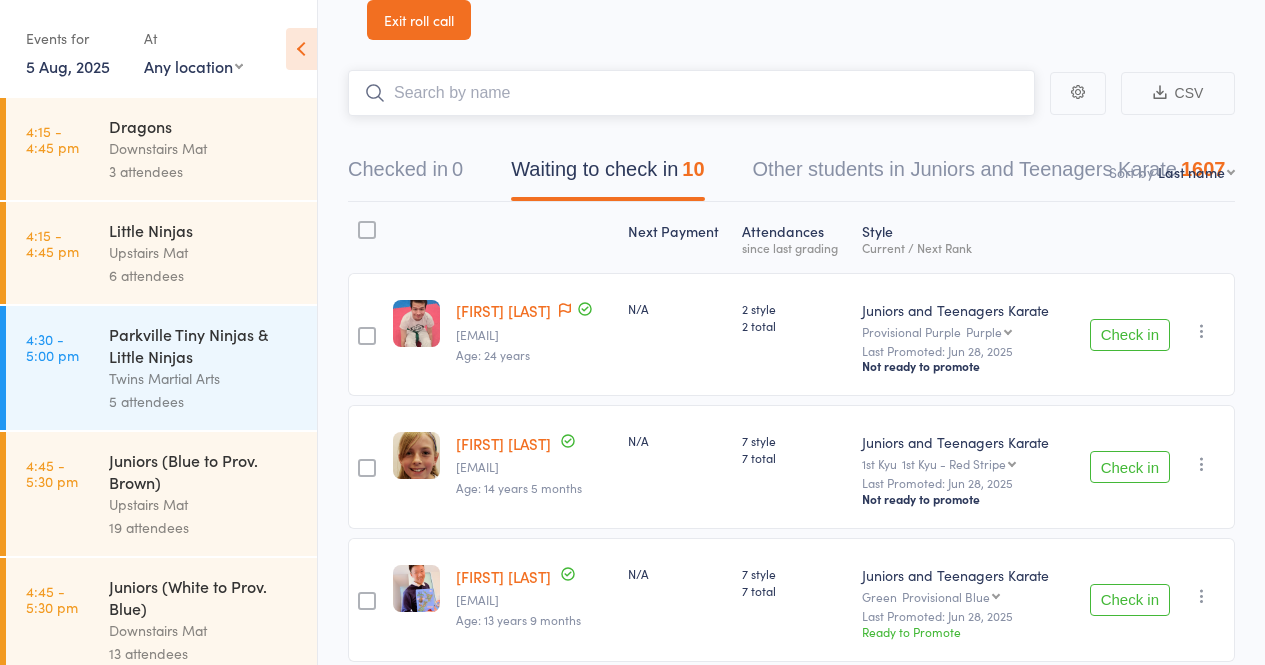 scroll, scrollTop: 99, scrollLeft: 0, axis: vertical 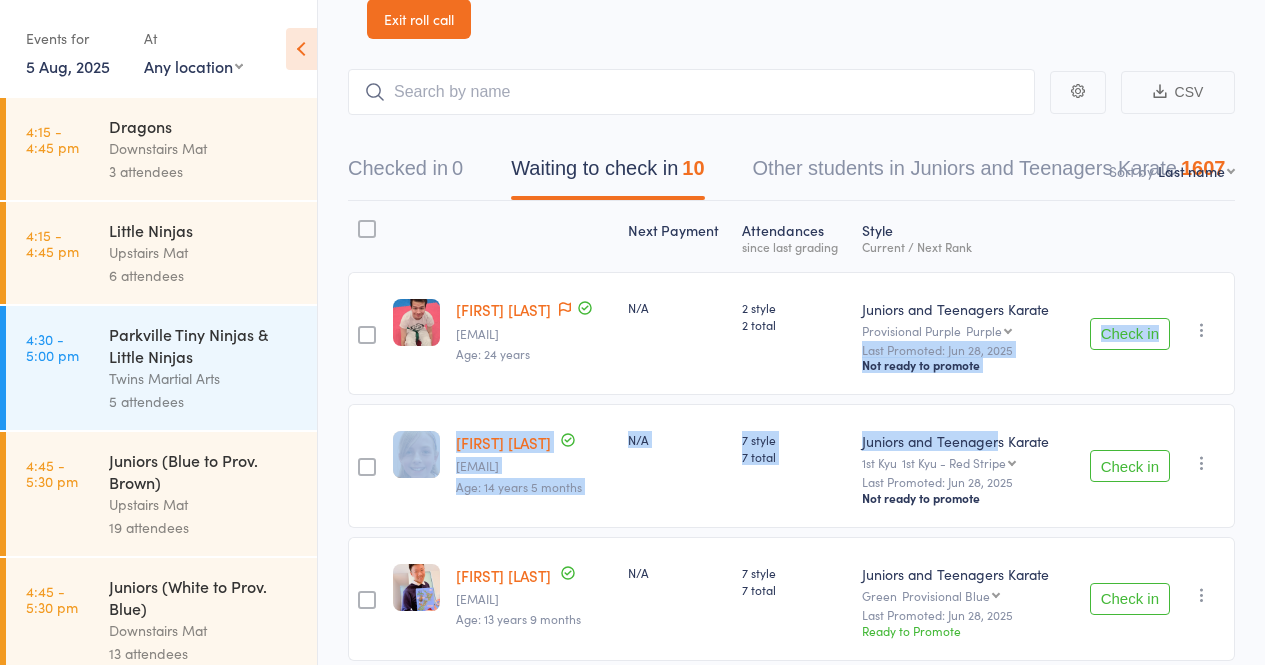 drag, startPoint x: 1011, startPoint y: 426, endPoint x: 1068, endPoint y: 334, distance: 108.226616 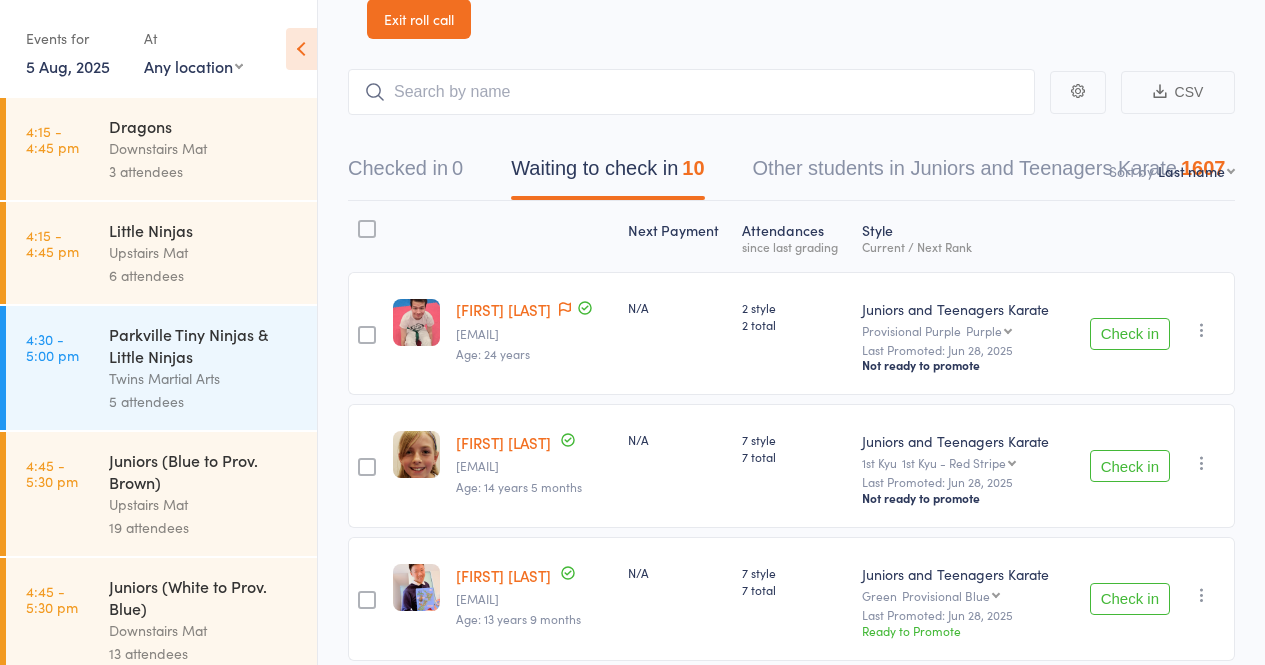 click on "Next Payment Atten­dances since last grading Style Current / Next Rank edit [FIRST] [LAST]    [EMAIL] Age: [AGE] N/A [NUMBER] style [NUMBER] total Juniors and Teenagers Karate Provisional Purple  Purple  Purple Provisional Orange Orange Provisional Brown Brown Provisional 2nd Kyu 2nd Kyu Provisional 1st Kyu 1st Kyu 1st Kyu - Red Stripe Shodan Ho Shodan Ho - 2nd Level Shodan Shodan - 2nd Level Shodan - 3rd Level Shodan - 4th Level Last Promoted: [DATE] Not ready to promote Check in Check in Send message Add Note Add Flag Remove Mark absent
edit [FIRST] [LAST]    [EMAIL] Age: [AGE] [NUMBER] N/A [NUMBER] style [NUMBER] total Juniors and Teenagers Karate 1st Kyu  1st Kyu - Red Stripe  1st Kyu - Red Stripe Shodan Ho Shodan Ho - 2nd Level Shodan Shodan - 2nd Level Shodan - 3rd Level Shodan - 4th Level Last Promoted: [DATE] Not ready to promote Check in Check in Send message Add Note Add Flag Remove Mark absent
edit [FIRST] [LAST]    [EMAIL] Age: [AGE] [NUMBER] N/A [NUMBER] style" at bounding box center (791, 901) 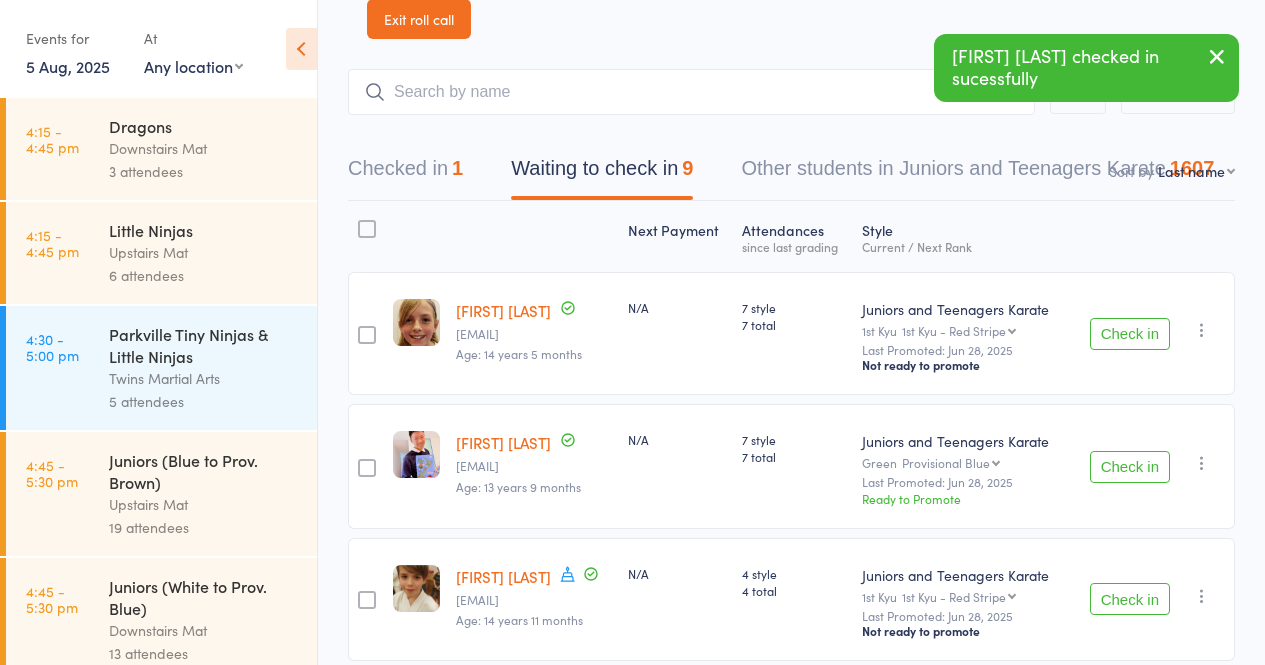 click on "Check in" at bounding box center [1130, 334] 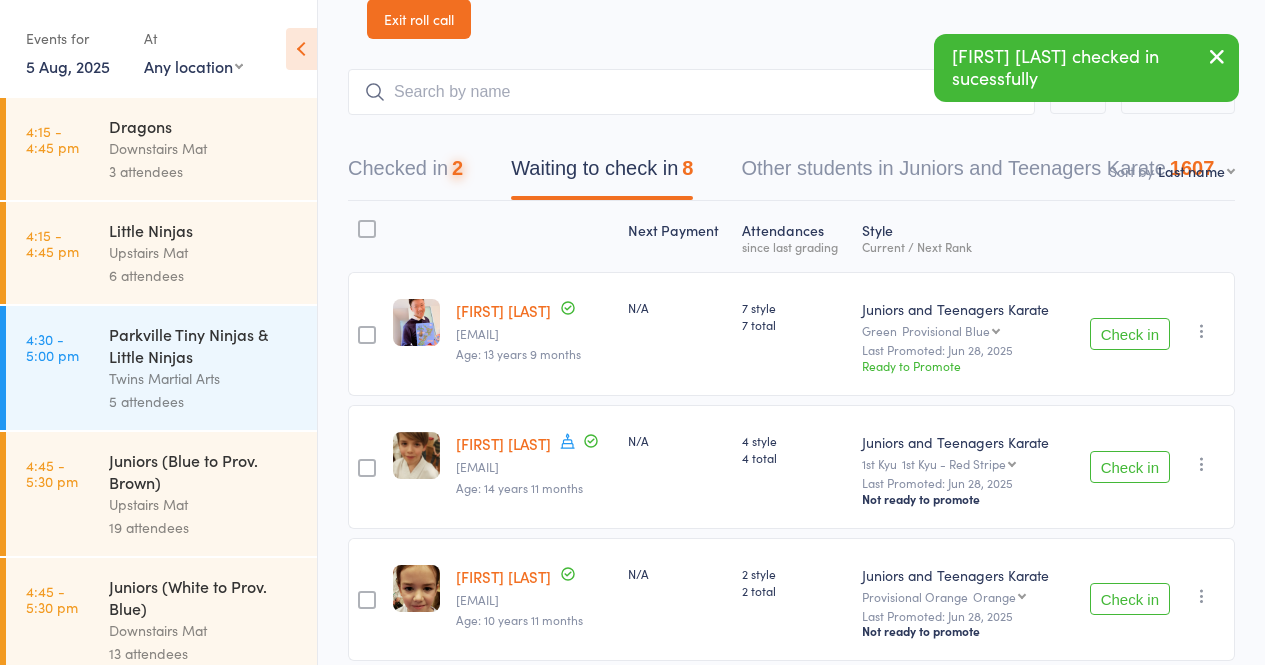 click on "Check in" at bounding box center (1130, 334) 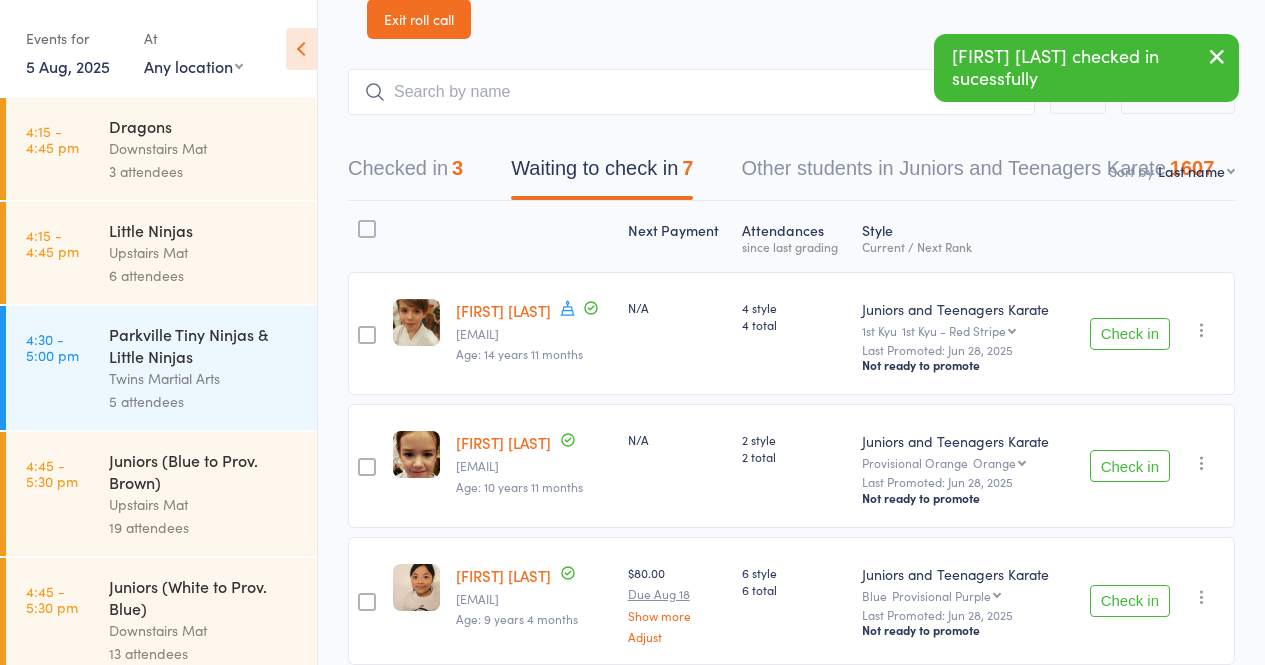 click at bounding box center (1202, 330) 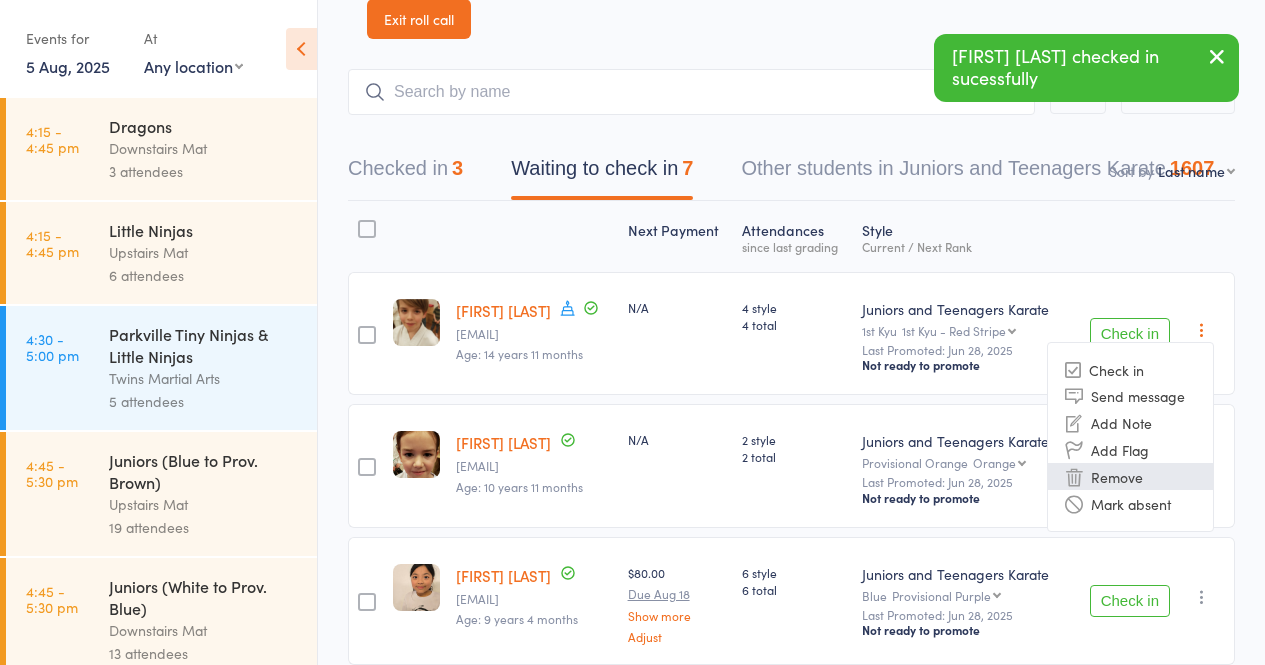 click on "Remove" at bounding box center (1130, 476) 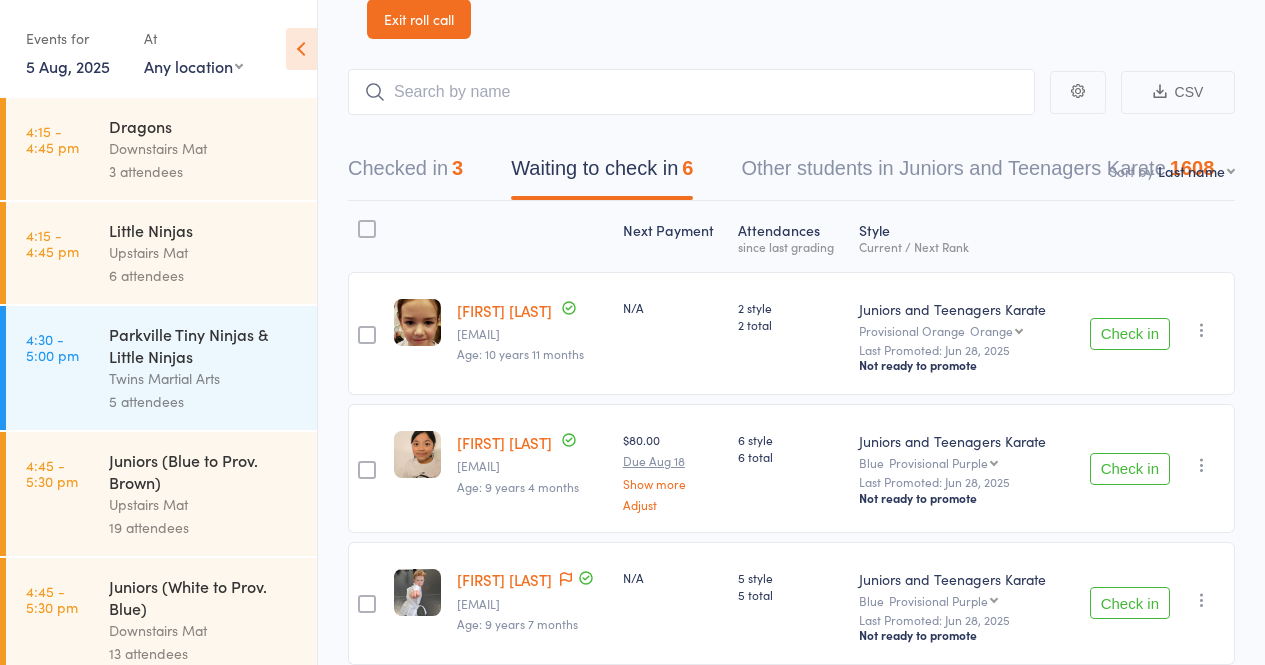 click at bounding box center (1202, 330) 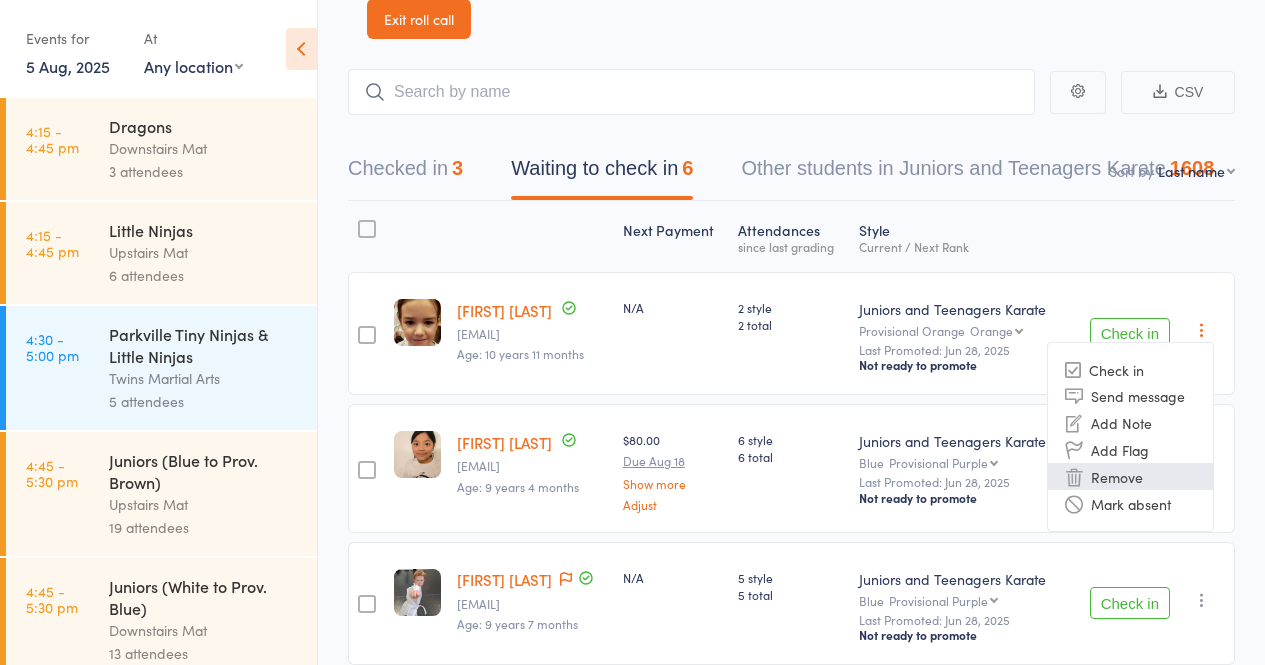 click on "Remove" at bounding box center [1130, 476] 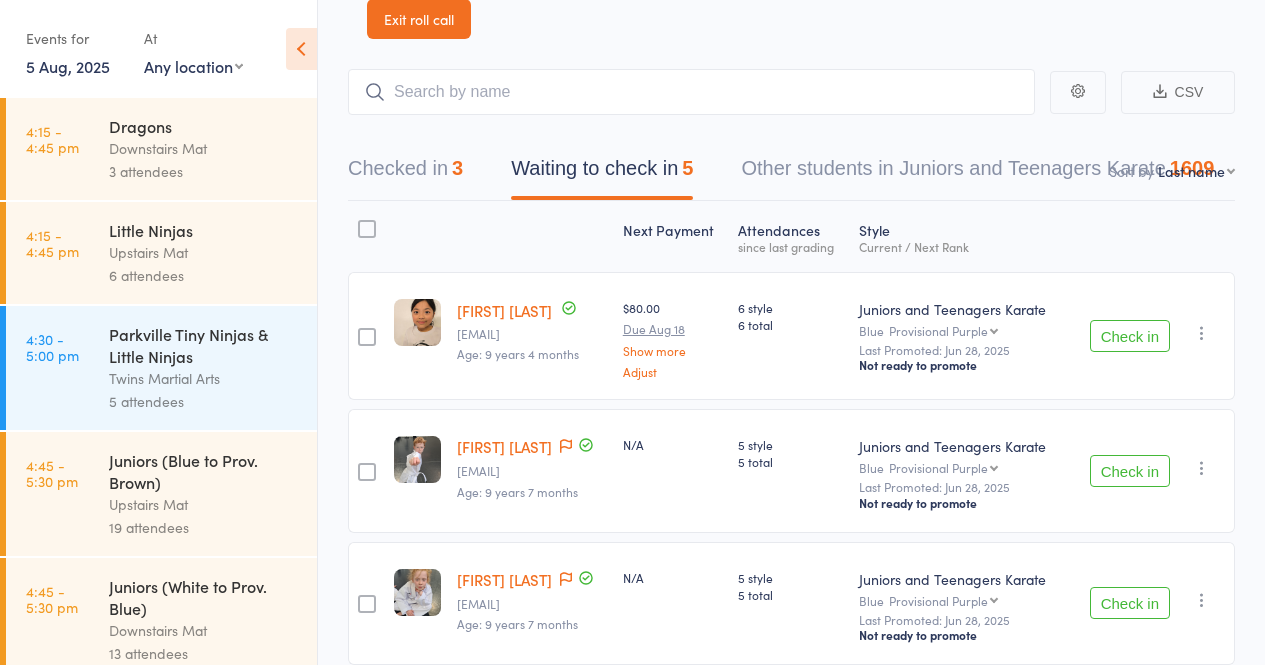 click on "Check in" at bounding box center (1130, 336) 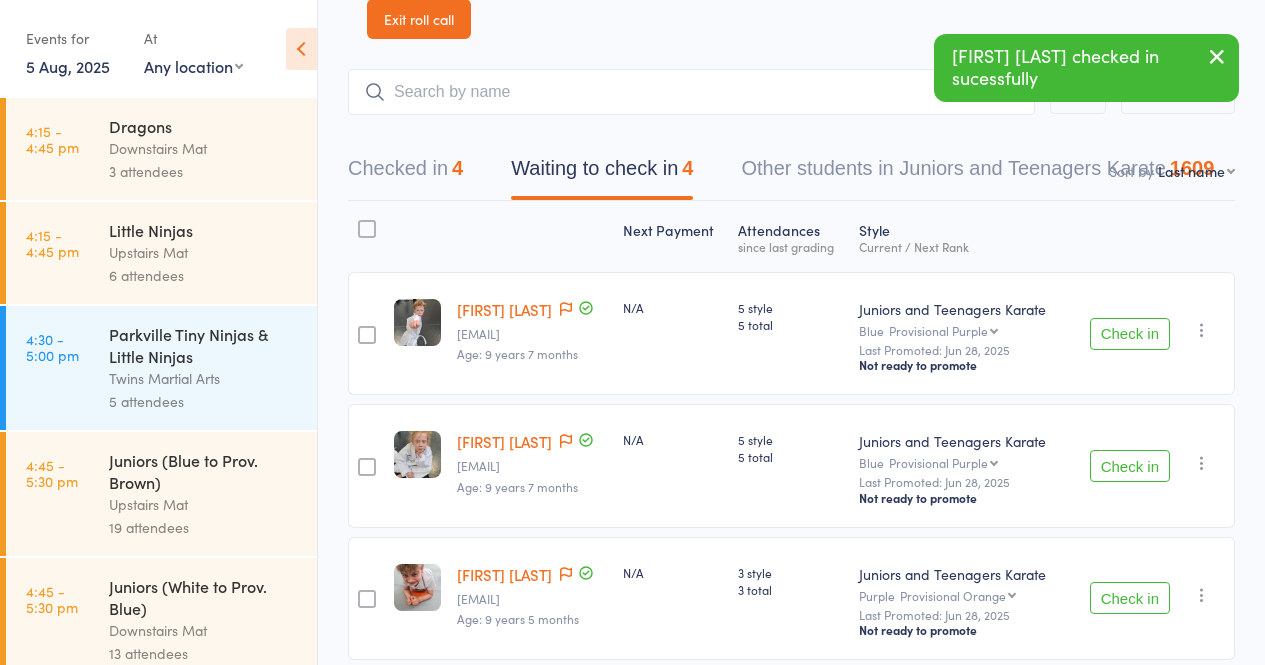 click on "Check in" at bounding box center (1130, 334) 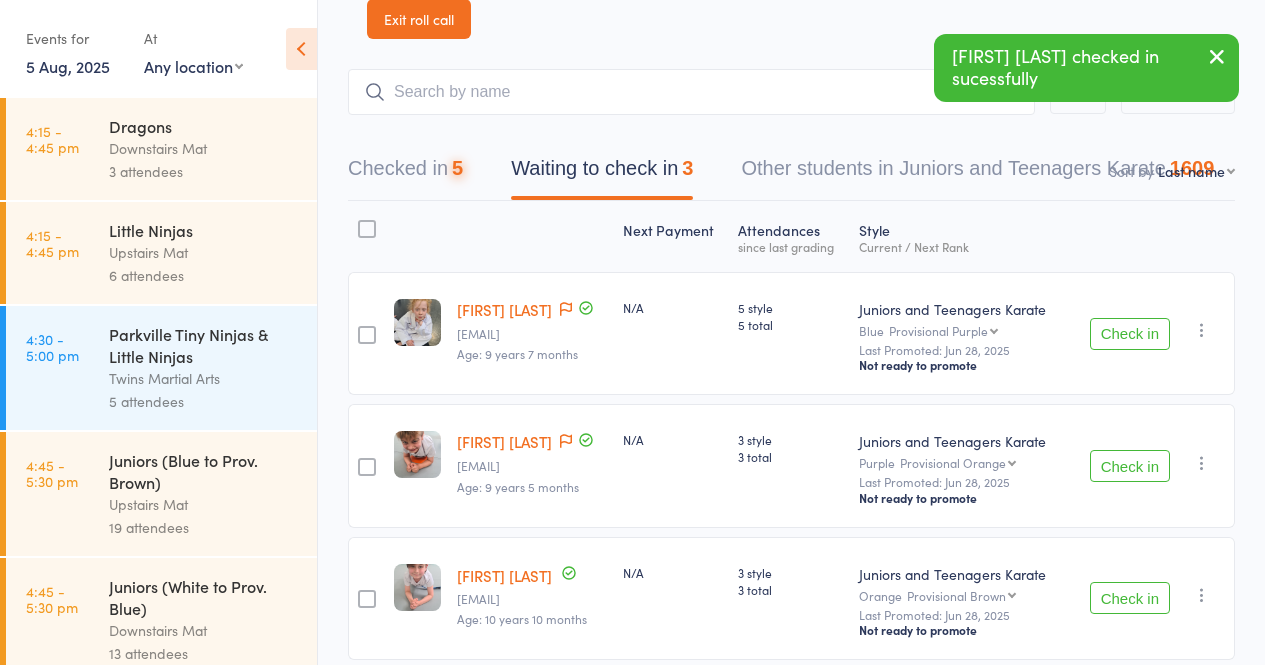 click on "Check in" at bounding box center (1130, 334) 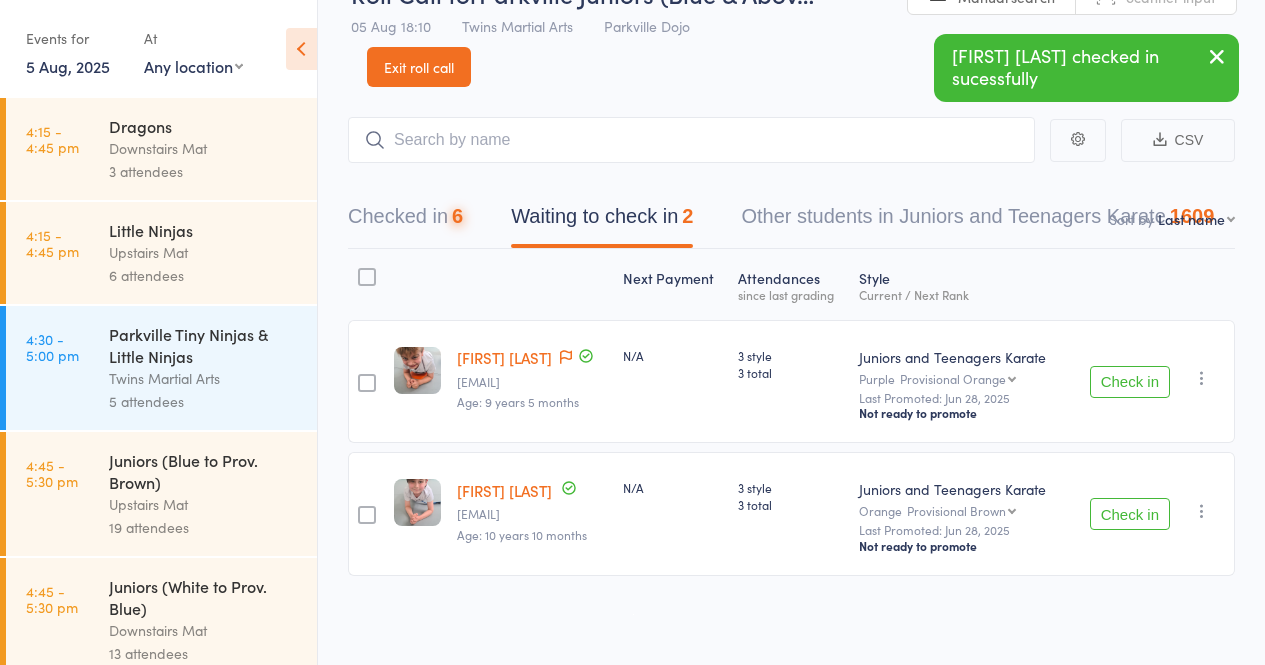 scroll, scrollTop: 52, scrollLeft: 0, axis: vertical 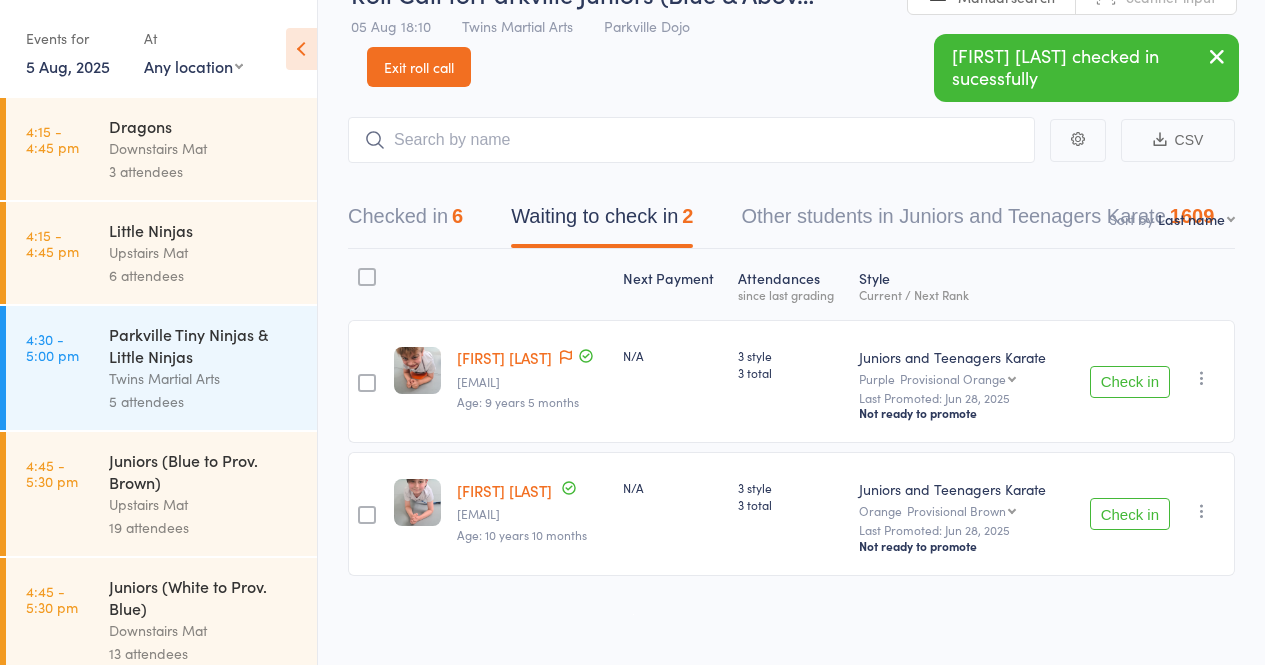 click on "Check in" at bounding box center [1130, 382] 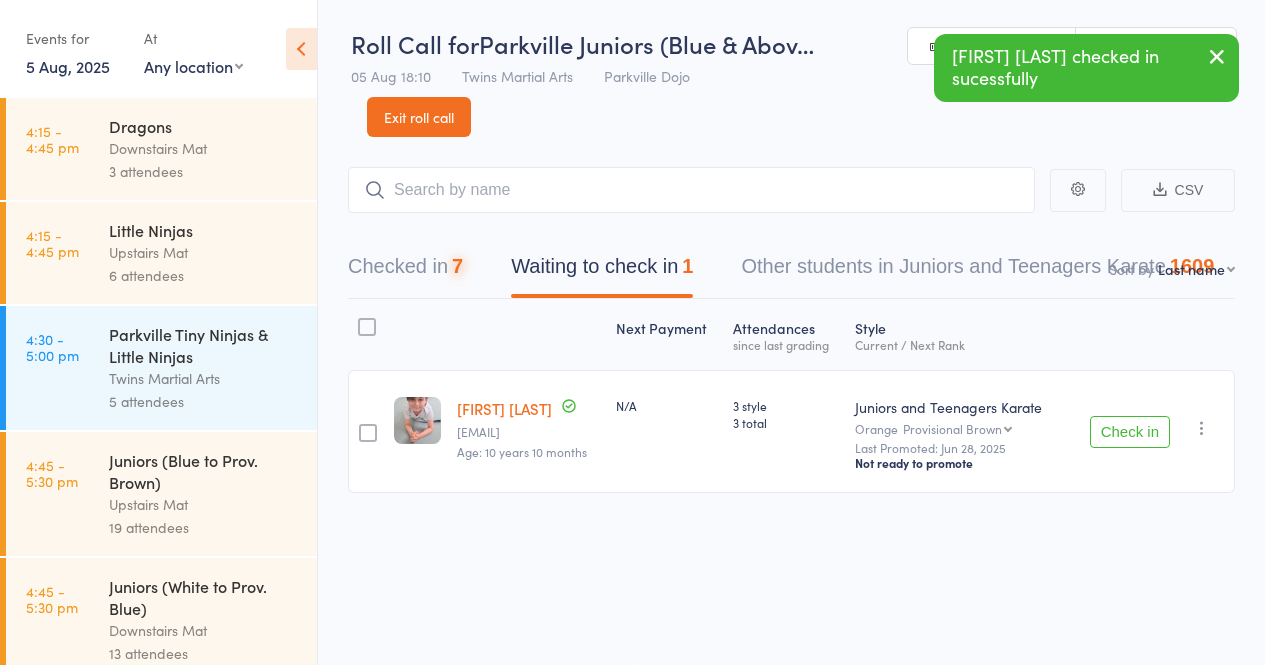 scroll, scrollTop: 1, scrollLeft: 0, axis: vertical 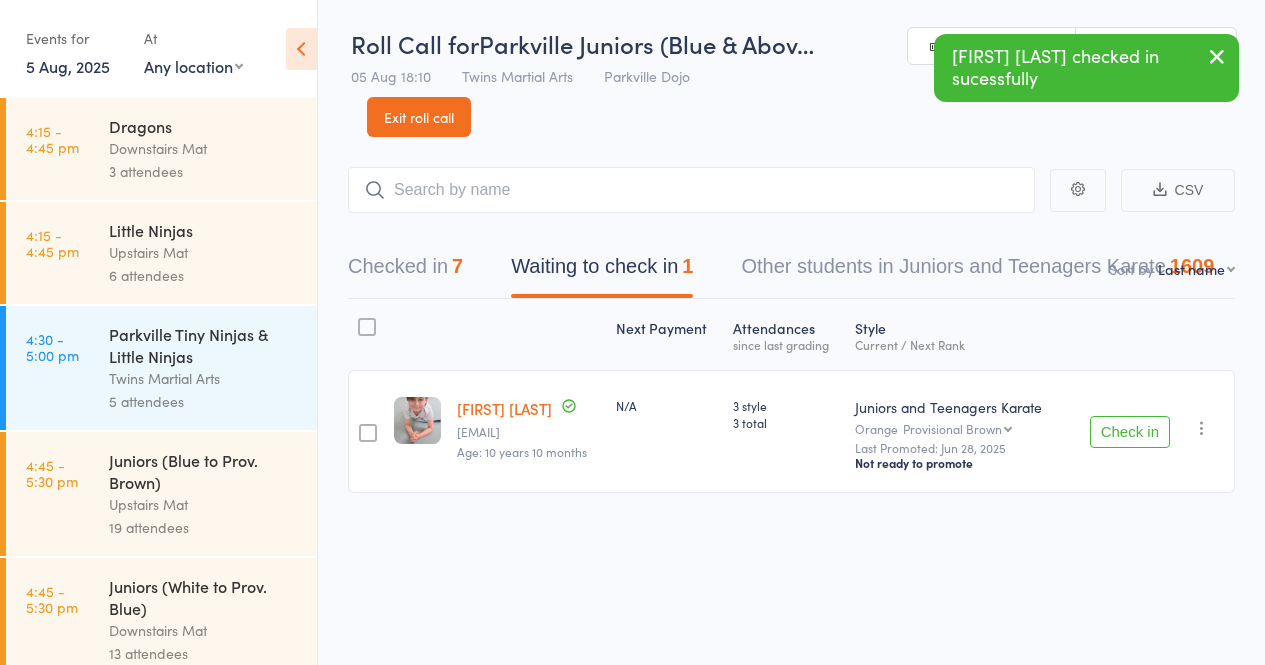 click on "Check in" at bounding box center [1130, 432] 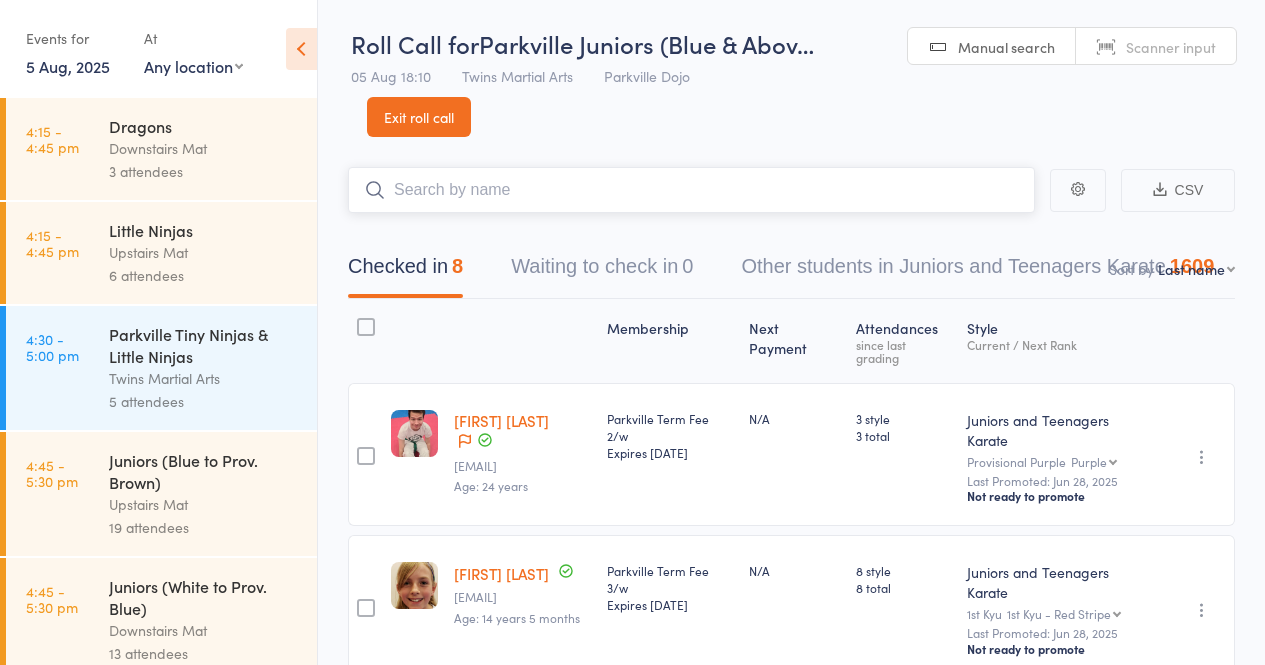 click at bounding box center (691, 190) 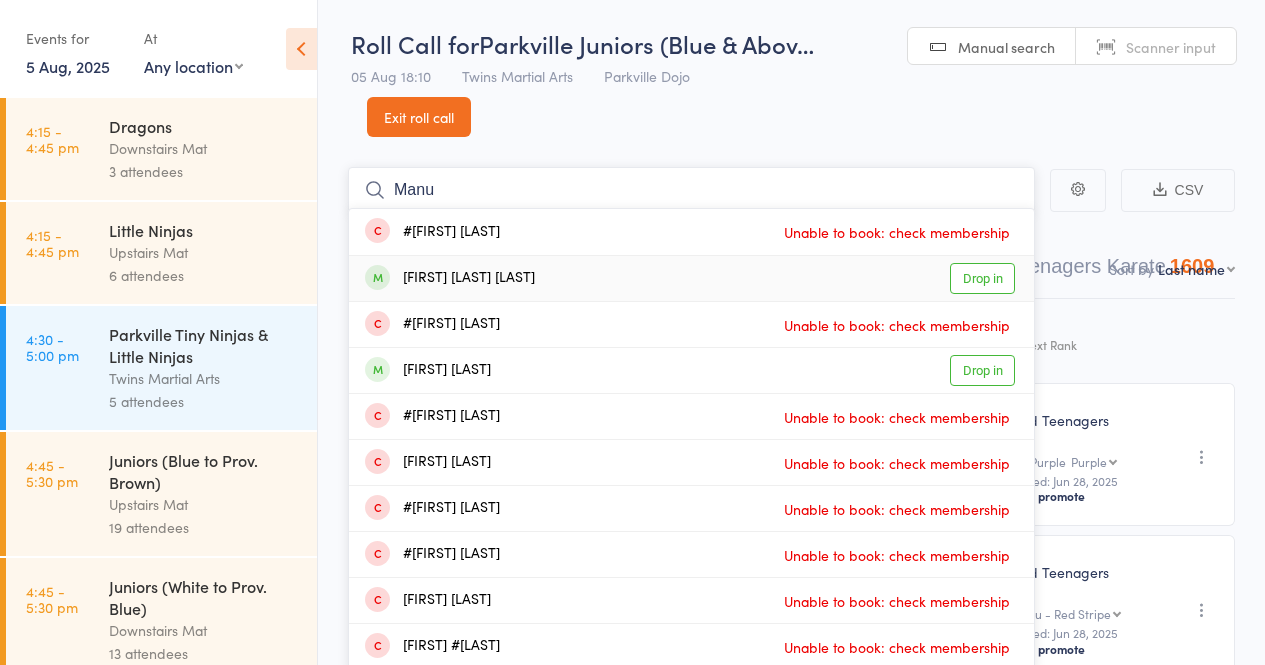 type on "Manu" 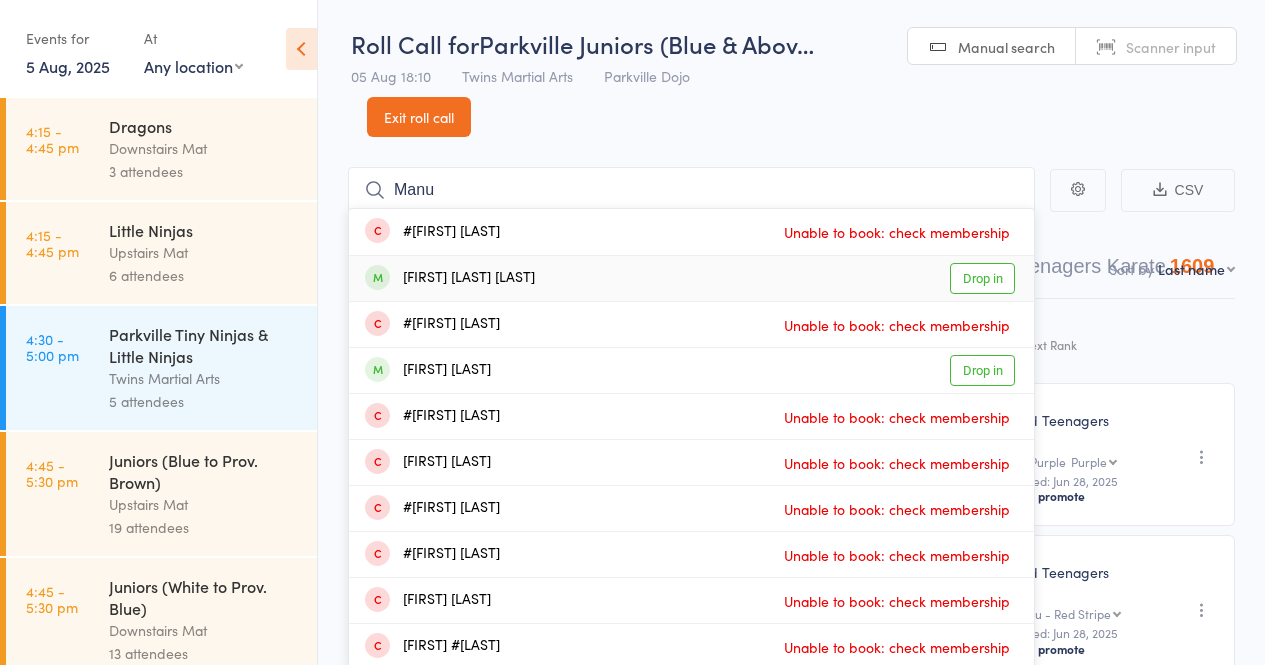 click on "Drop in" at bounding box center [982, 278] 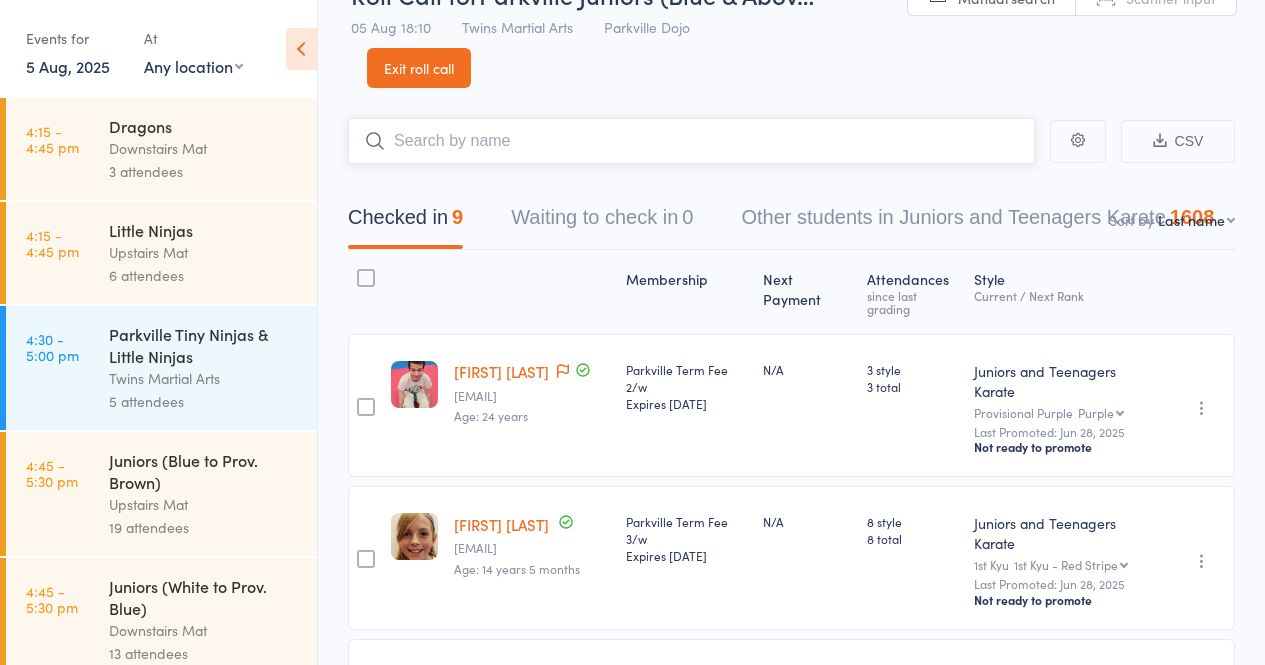 scroll, scrollTop: 0, scrollLeft: 0, axis: both 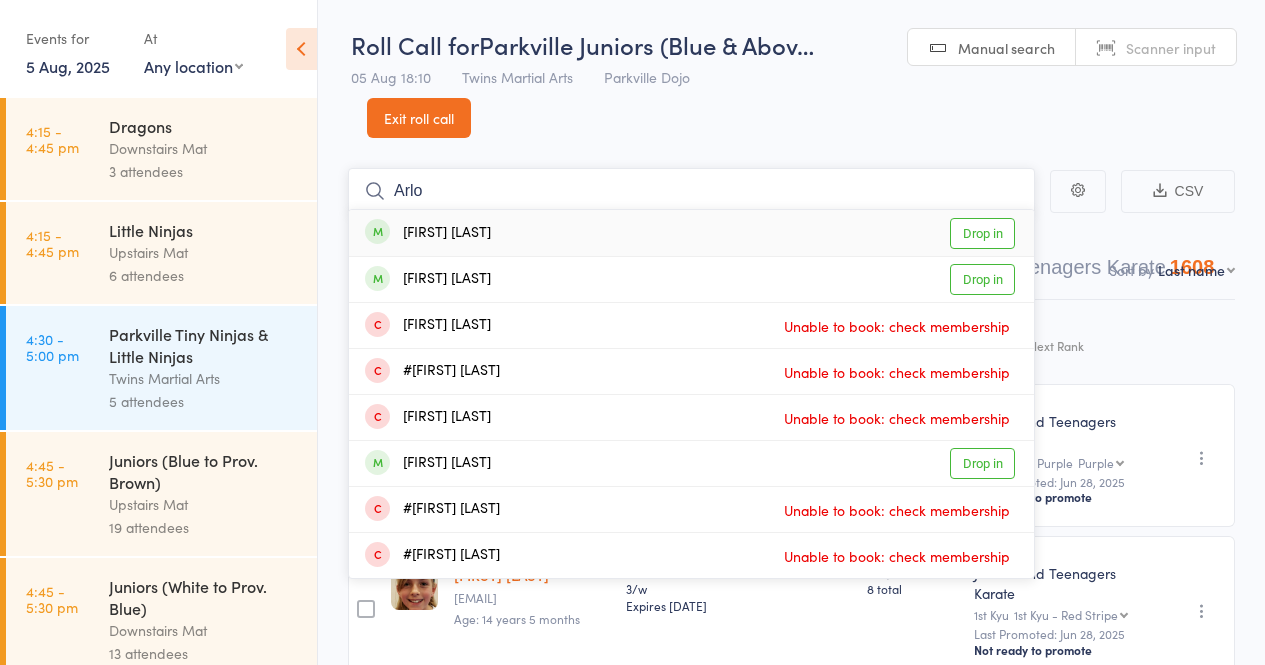 type on "Arlo" 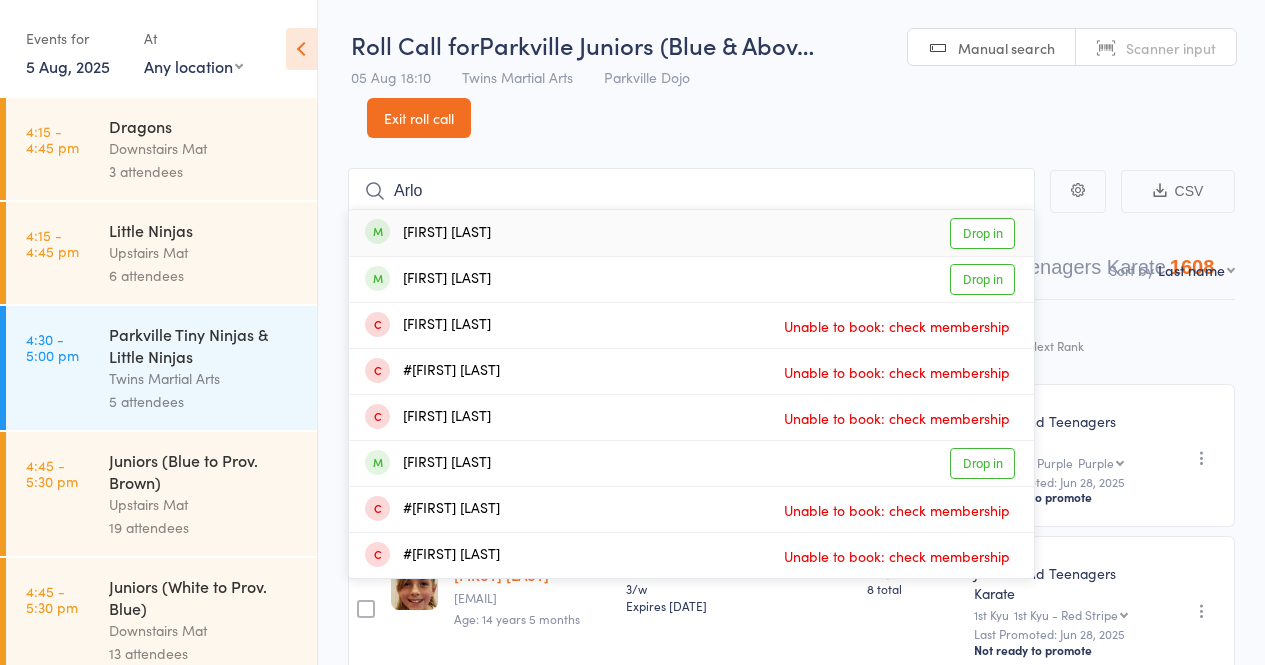 click on "Drop in" at bounding box center [982, 233] 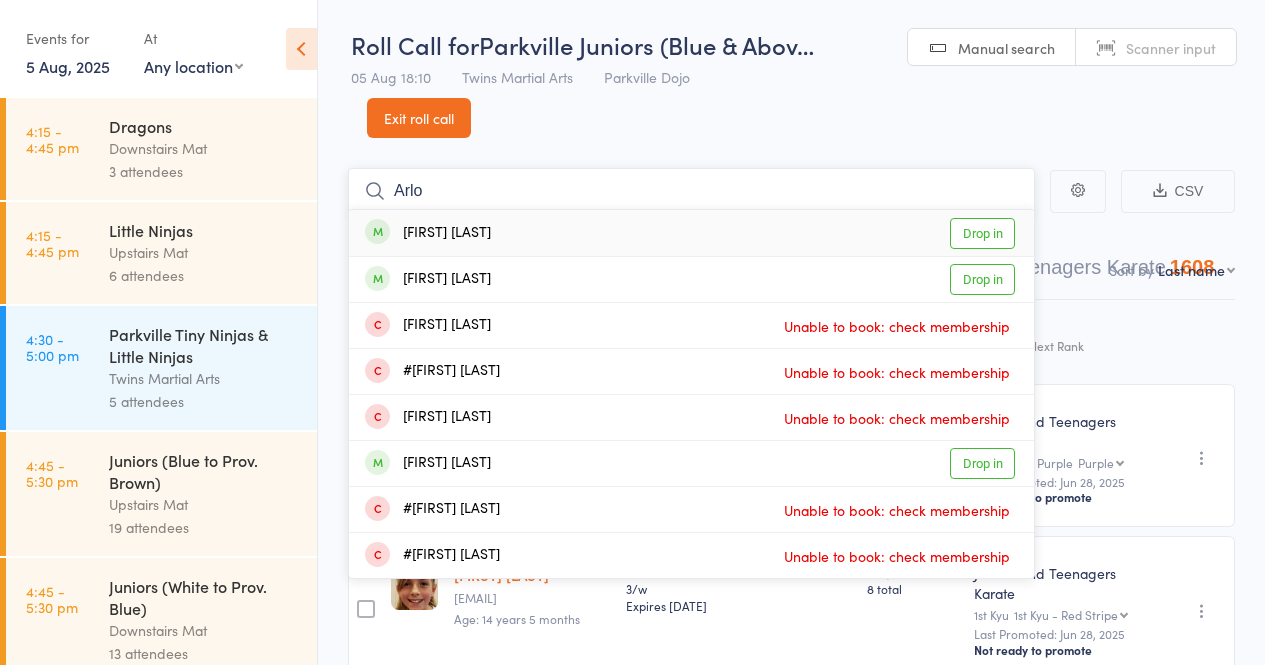 type 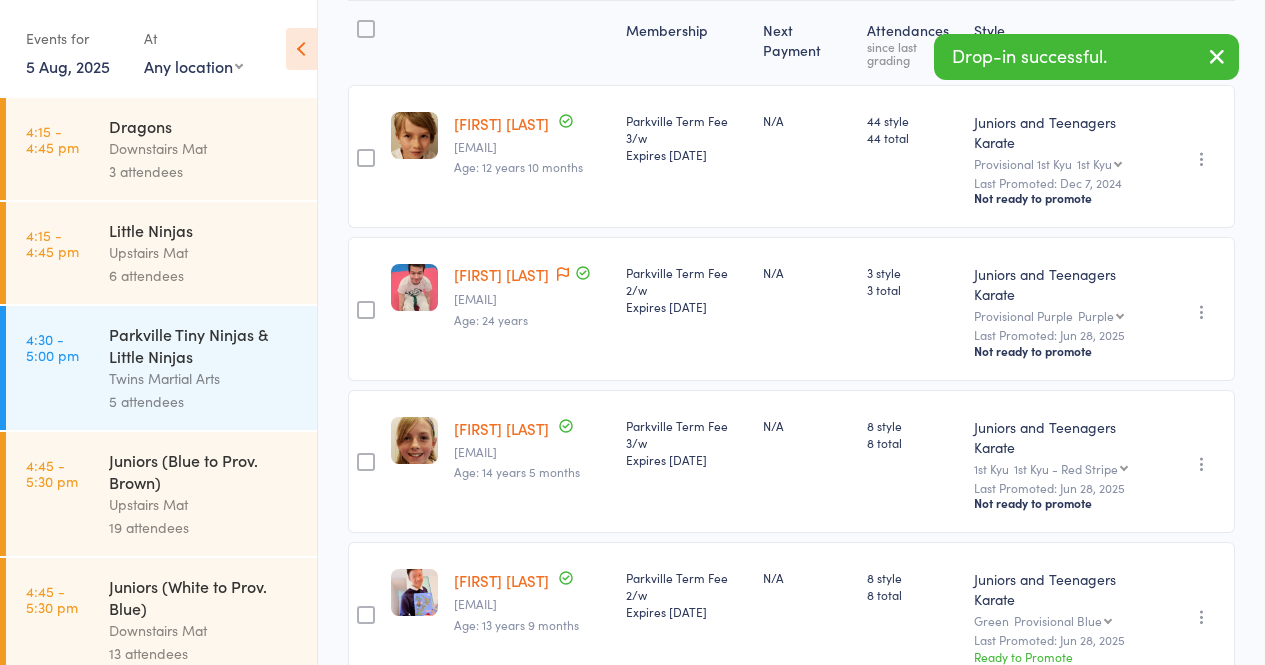 scroll, scrollTop: 0, scrollLeft: 0, axis: both 